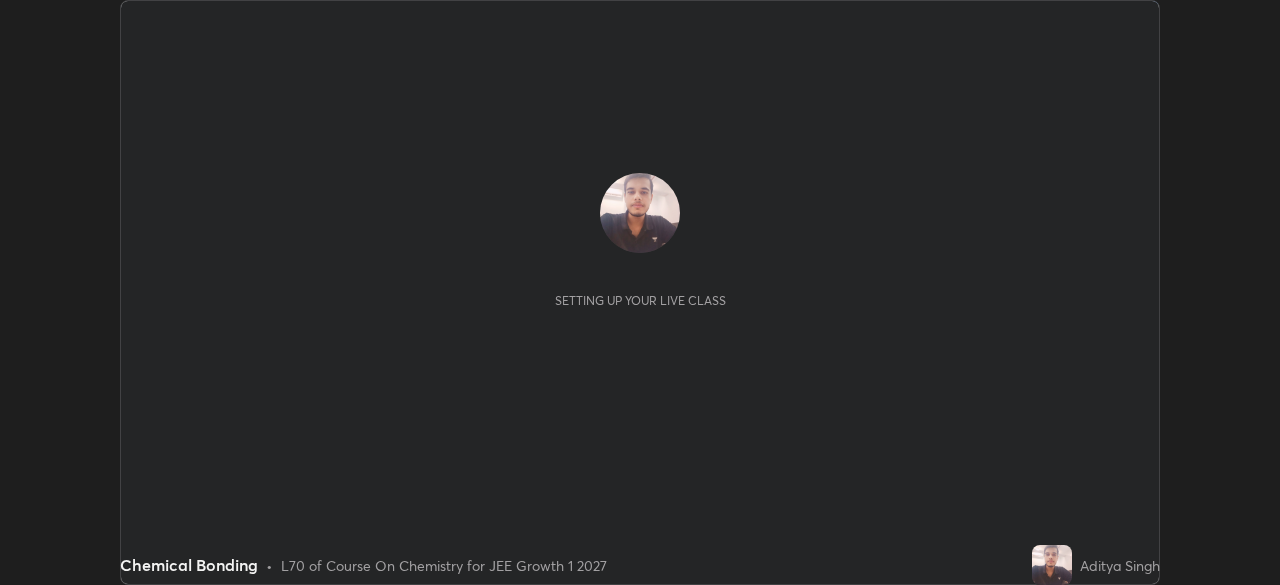 scroll, scrollTop: 0, scrollLeft: 0, axis: both 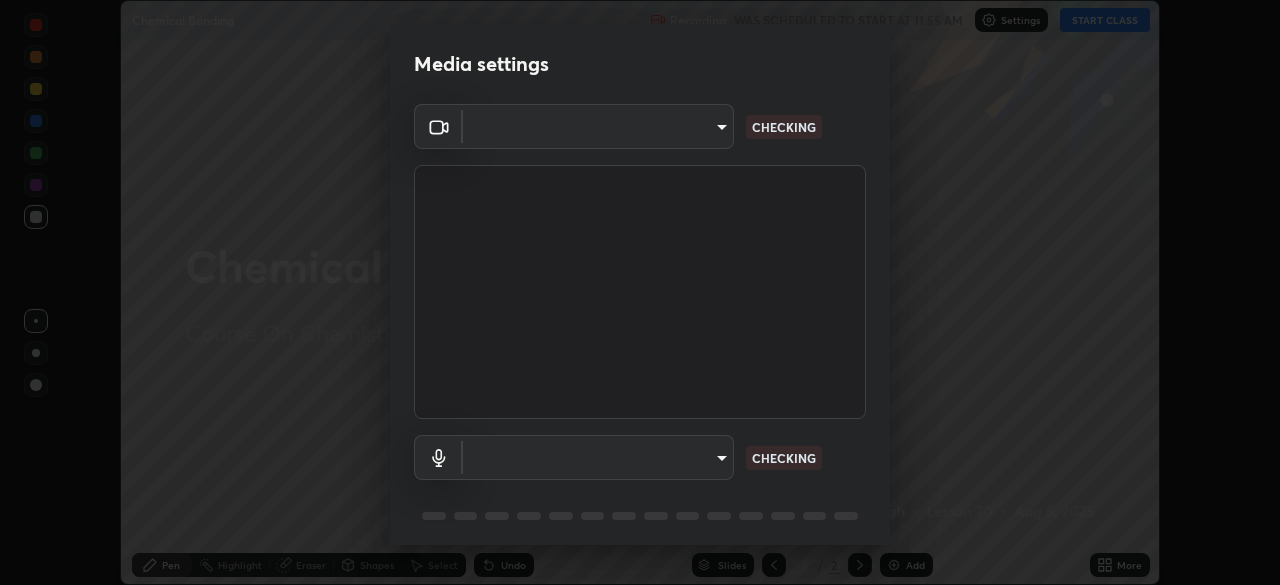 type on "ba13e312339ef8477216ddedc35df2f043033d031c8e6632ccfddaecbc9a7b0e" 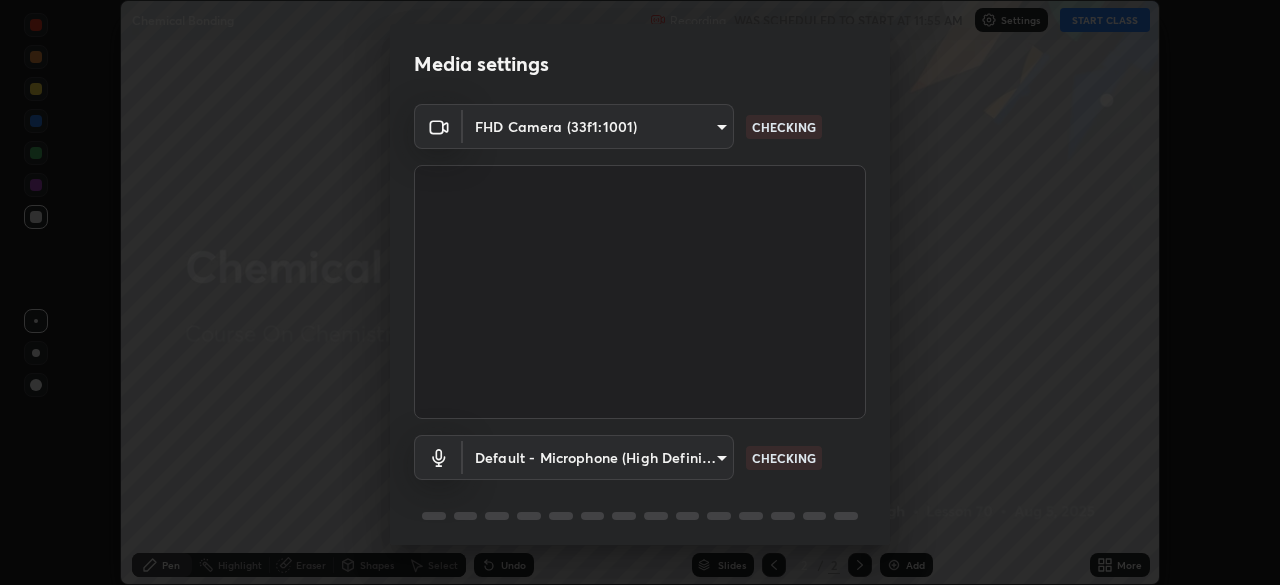 scroll, scrollTop: 71, scrollLeft: 0, axis: vertical 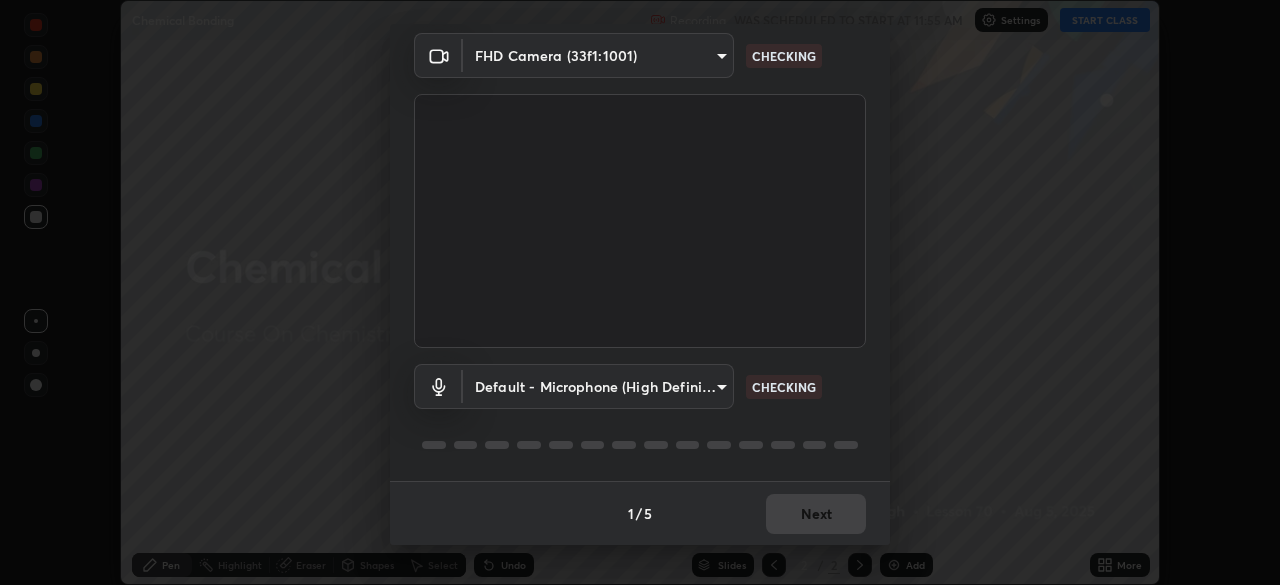 click on "Erase all Chemical Bonding Recording WAS SCHEDULED TO START AT  [TIME] Settings START CLASS Setting up your live class Chemical Bonding • L70 of Course On Chemistry for JEE Growth 1 2027 [FIRST] [LAST] Pen Highlight Eraser Shapes Select Undo Slides 2 / 2 Add More No doubts shared Encourage your learners to ask a doubt for better clarity Report an issue Reason for reporting Buffering Chat not working Audio - Video sync issue Educator video quality low ​ Attach an image Report Media settings FHD Camera ([HASH]) [HASH] CHECKING Default - Microphone (High Definition Audio Device) default CHECKING 1 / 5 Next" at bounding box center [640, 292] 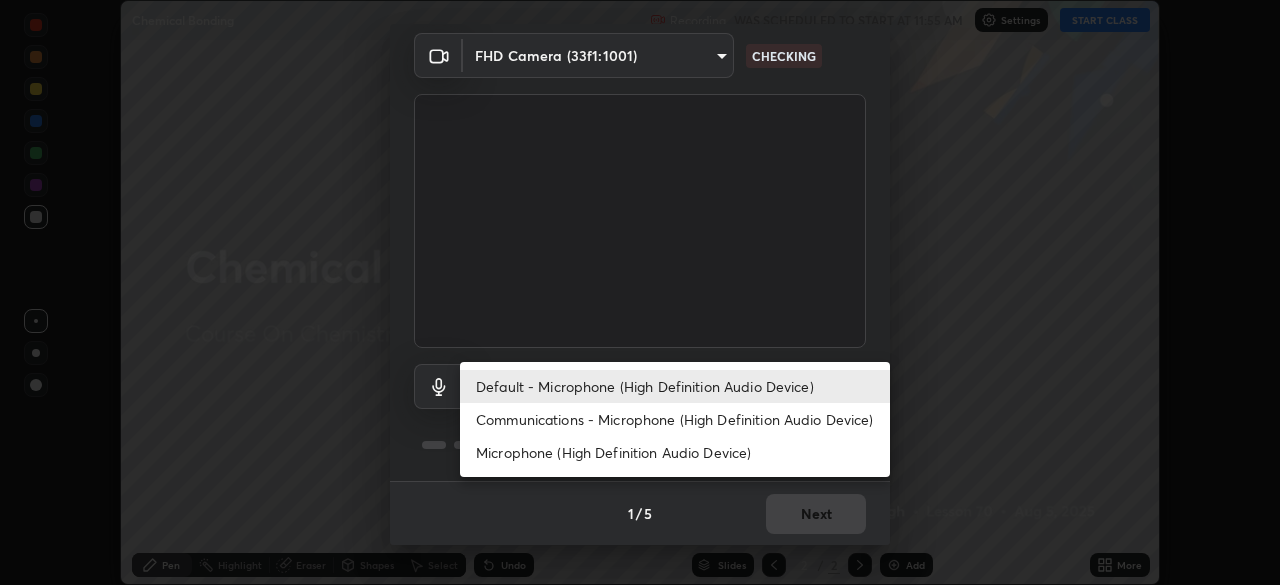 click on "Communications - Microphone (High Definition Audio Device)" at bounding box center [675, 419] 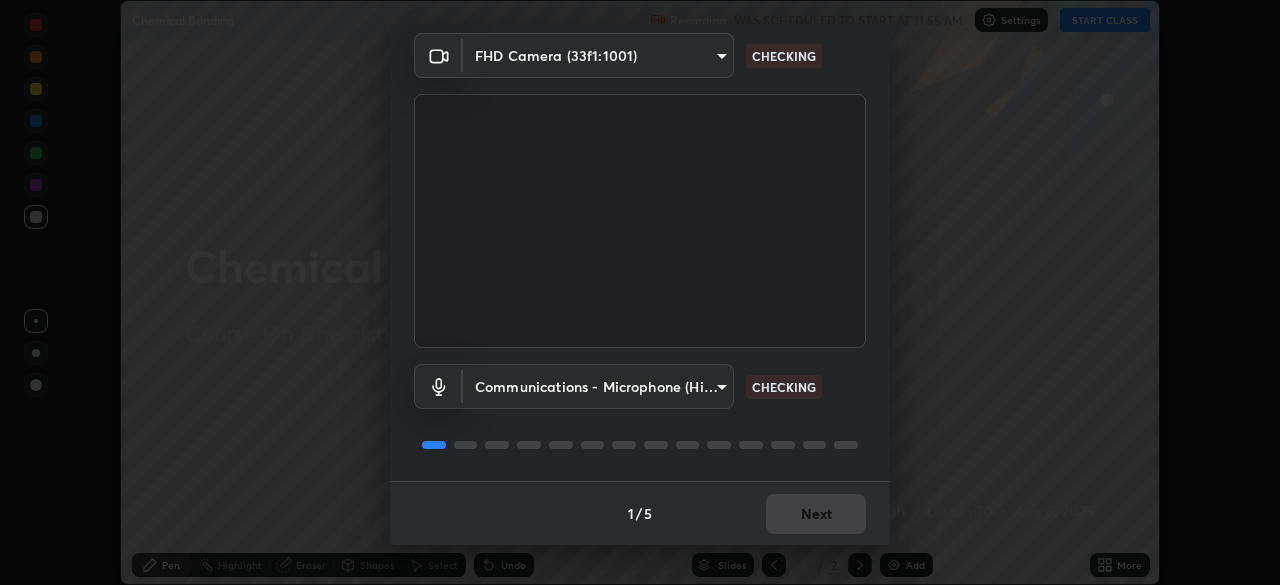click on "Erase all Chemical Bonding Recording WAS SCHEDULED TO START AT  [TIME] Settings START CLASS Setting up your live class Chemical Bonding • L70 of Course On Chemistry for JEE Growth 1 2027 [FIRST] [LAST] Pen Highlight Eraser Shapes Select Undo Slides 2 / 2 Add More No doubts shared Encourage your learners to ask a doubt for better clarity Report an issue Reason for reporting Buffering Chat not working Audio - Video sync issue Educator video quality low ​ Attach an image Report Media settings FHD Camera ([HASH]) [HASH] CHECKING Communications - Microphone (High Definition Audio Device) communications CHECKING 1 / 5 Next" at bounding box center [640, 292] 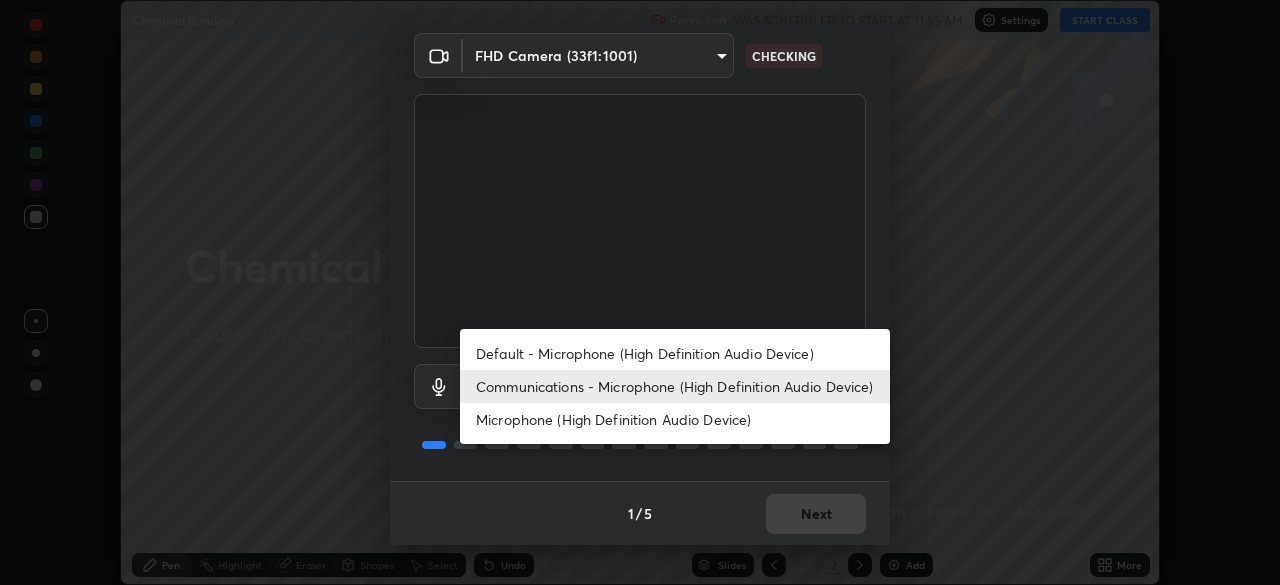 click on "Default - Microphone (High Definition Audio Device)" at bounding box center [675, 353] 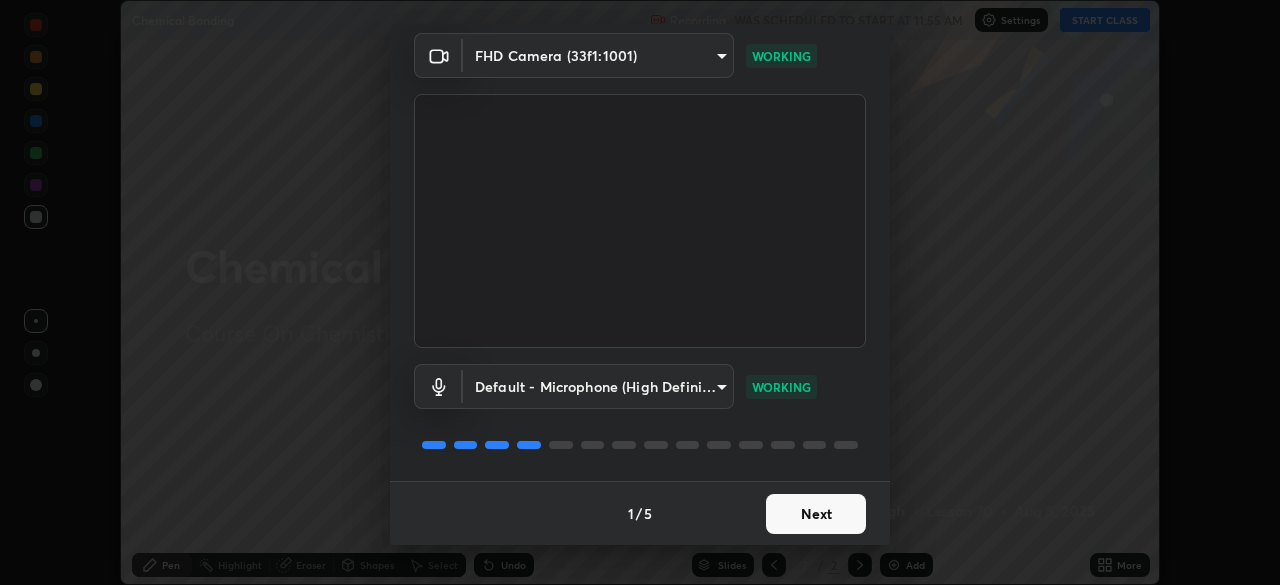 click on "Next" at bounding box center (816, 514) 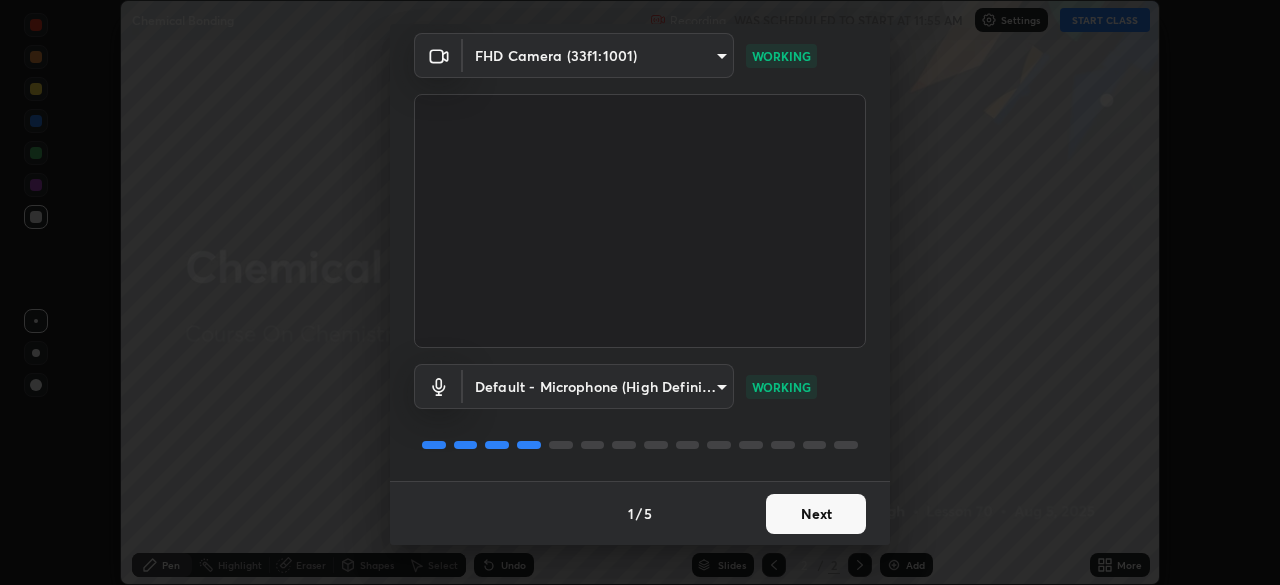 scroll, scrollTop: 0, scrollLeft: 0, axis: both 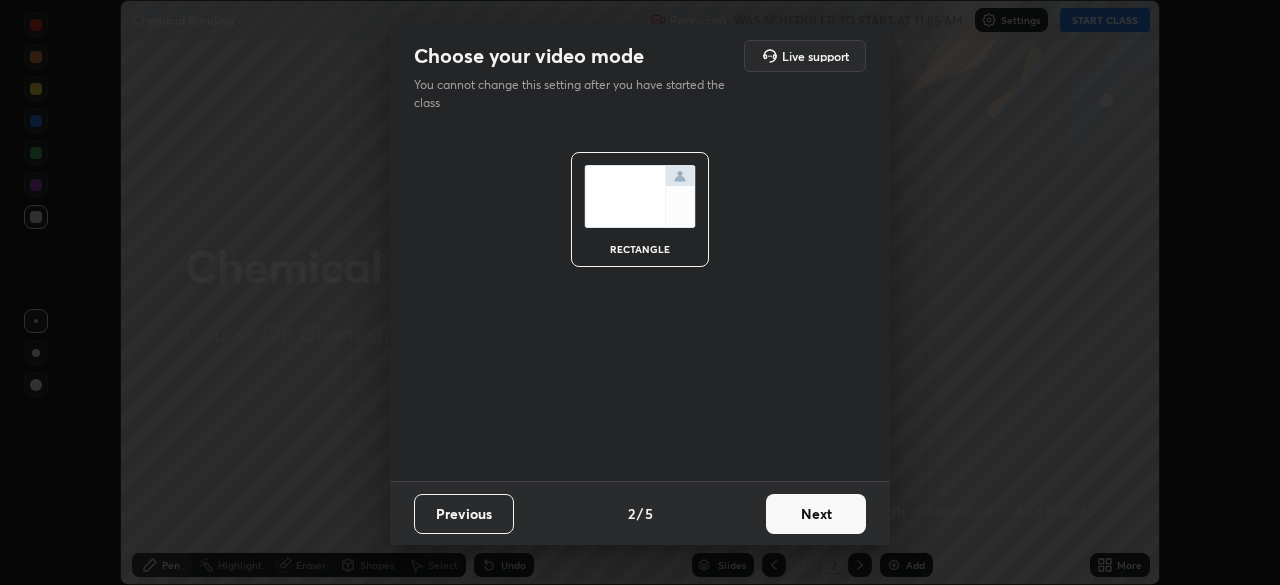 click on "Next" at bounding box center (816, 514) 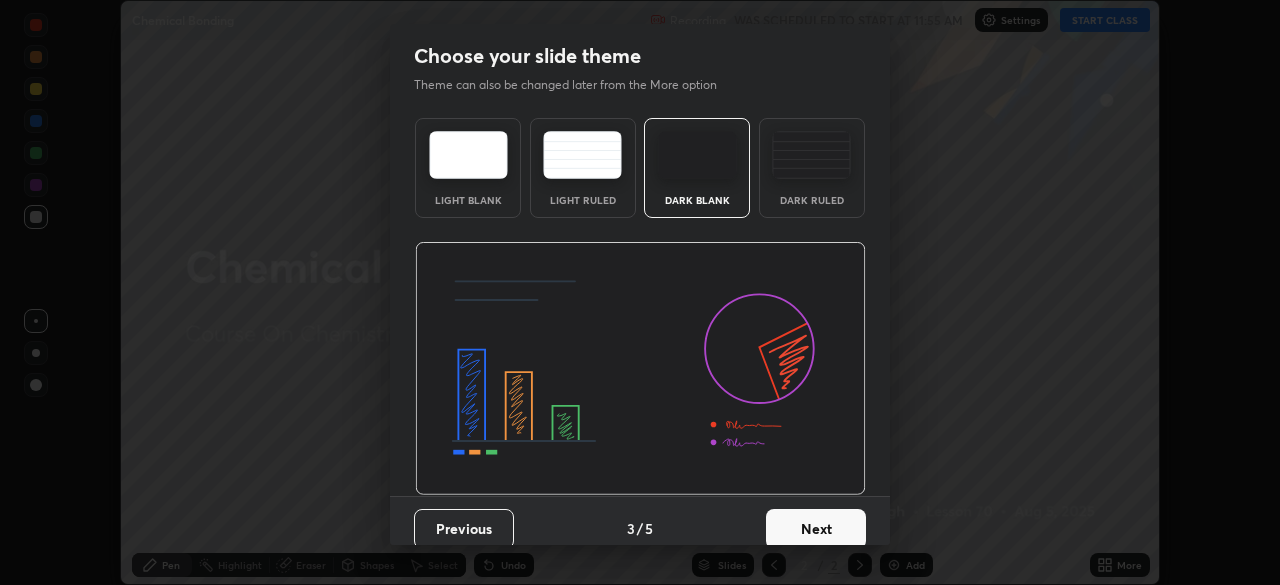 scroll, scrollTop: 15, scrollLeft: 0, axis: vertical 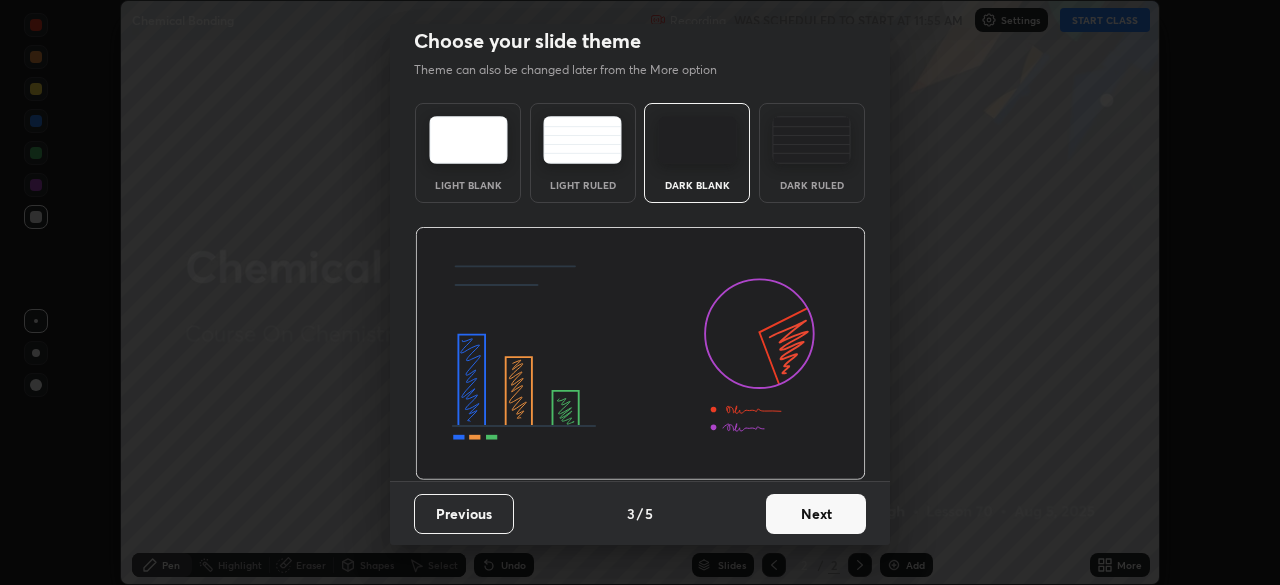 click on "Next" at bounding box center (816, 514) 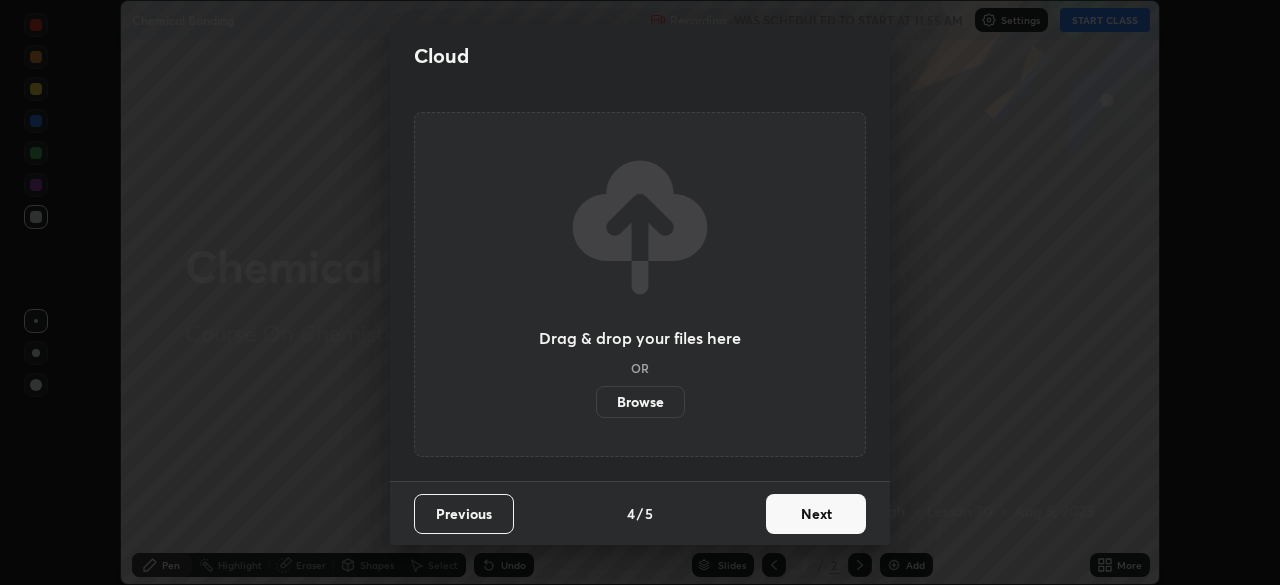 scroll, scrollTop: 0, scrollLeft: 0, axis: both 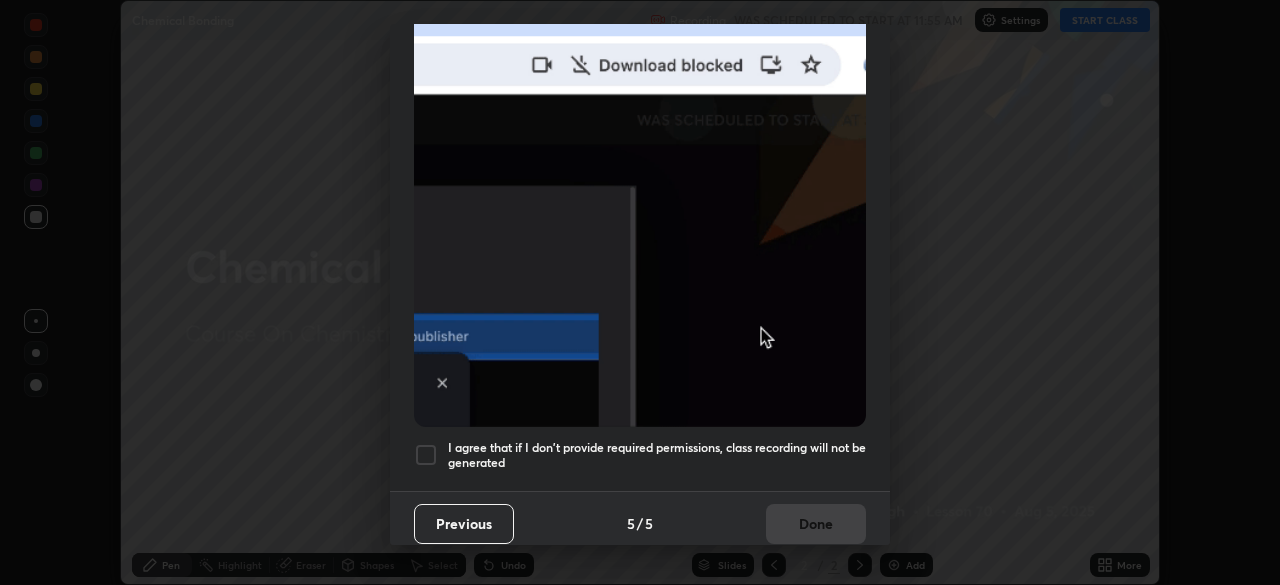 click at bounding box center [426, 455] 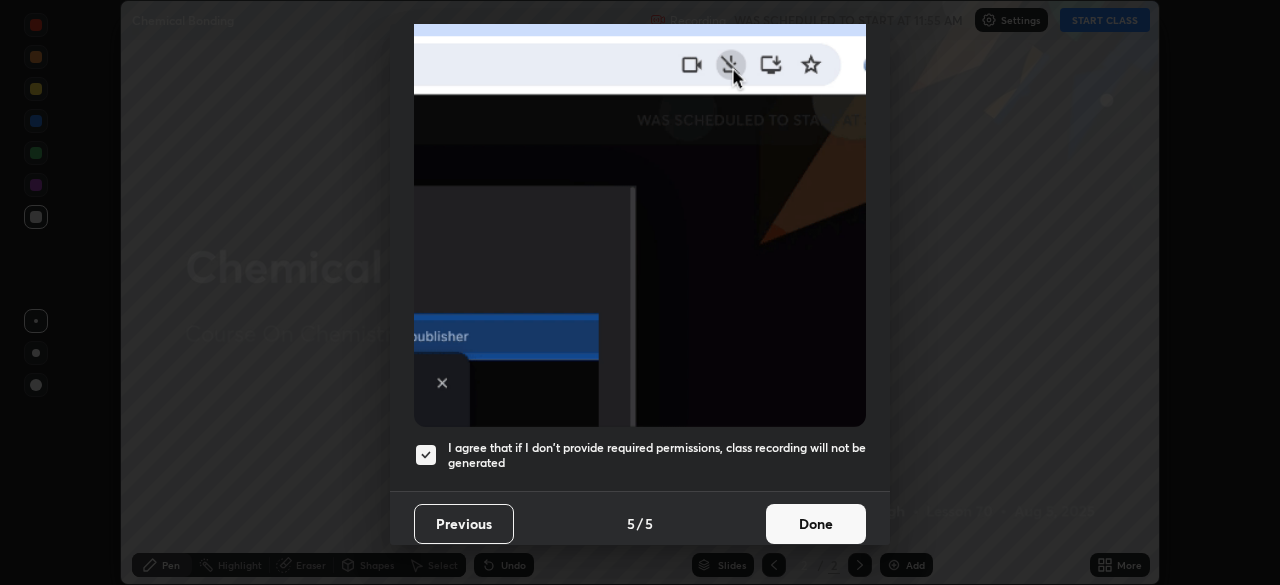click on "Done" at bounding box center (816, 524) 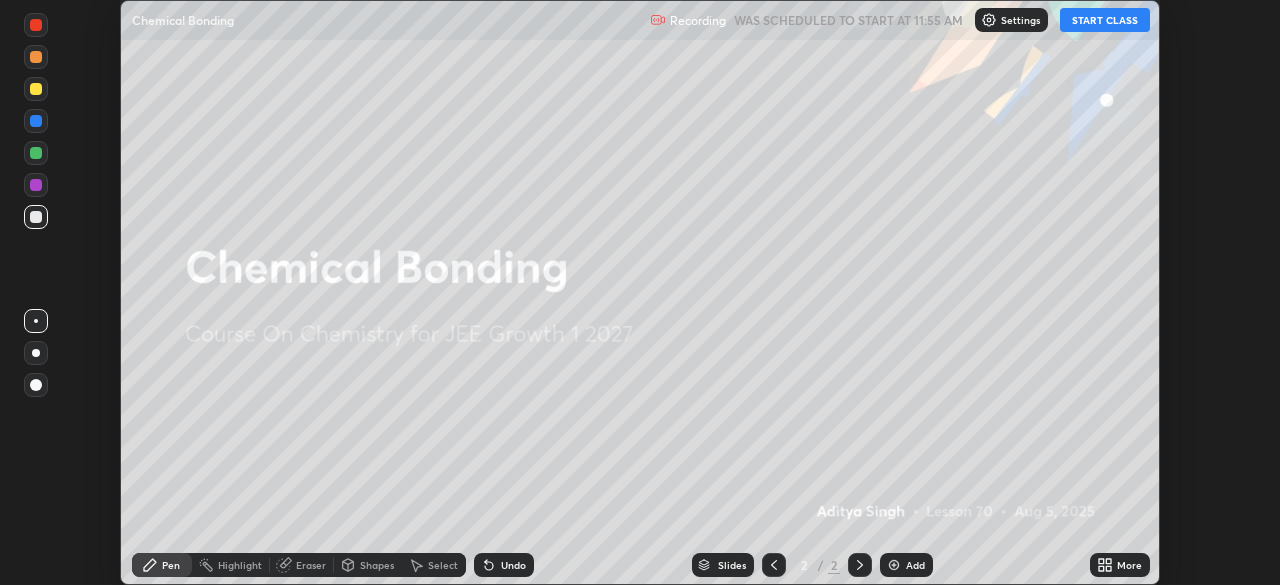 click on "START CLASS" at bounding box center (1105, 20) 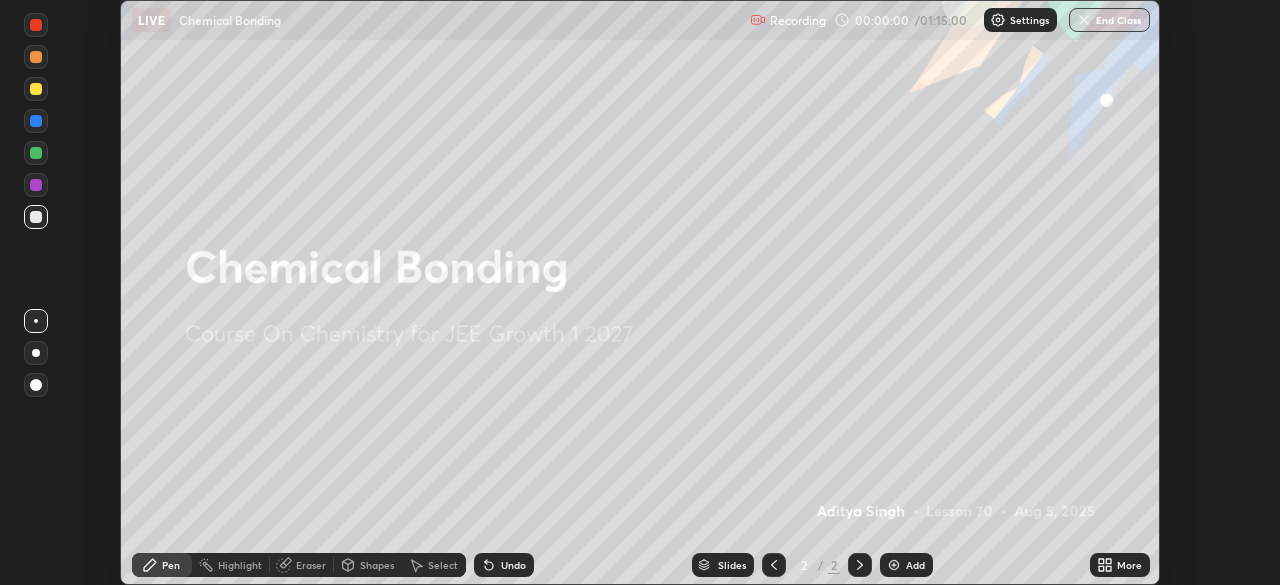 click 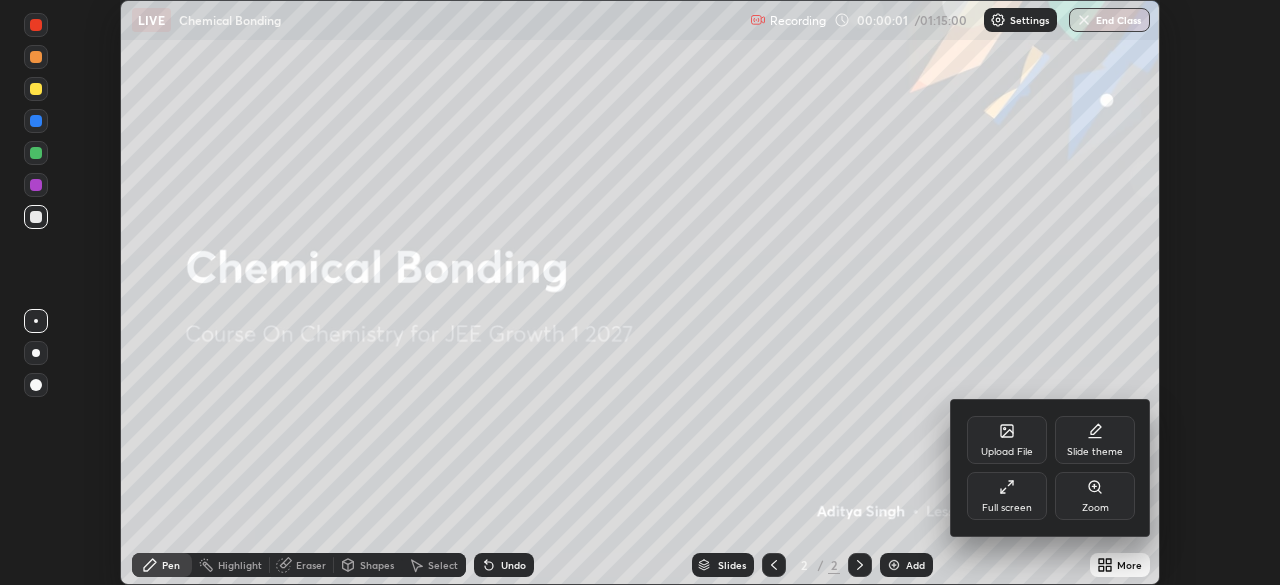 click on "Full screen" at bounding box center [1007, 496] 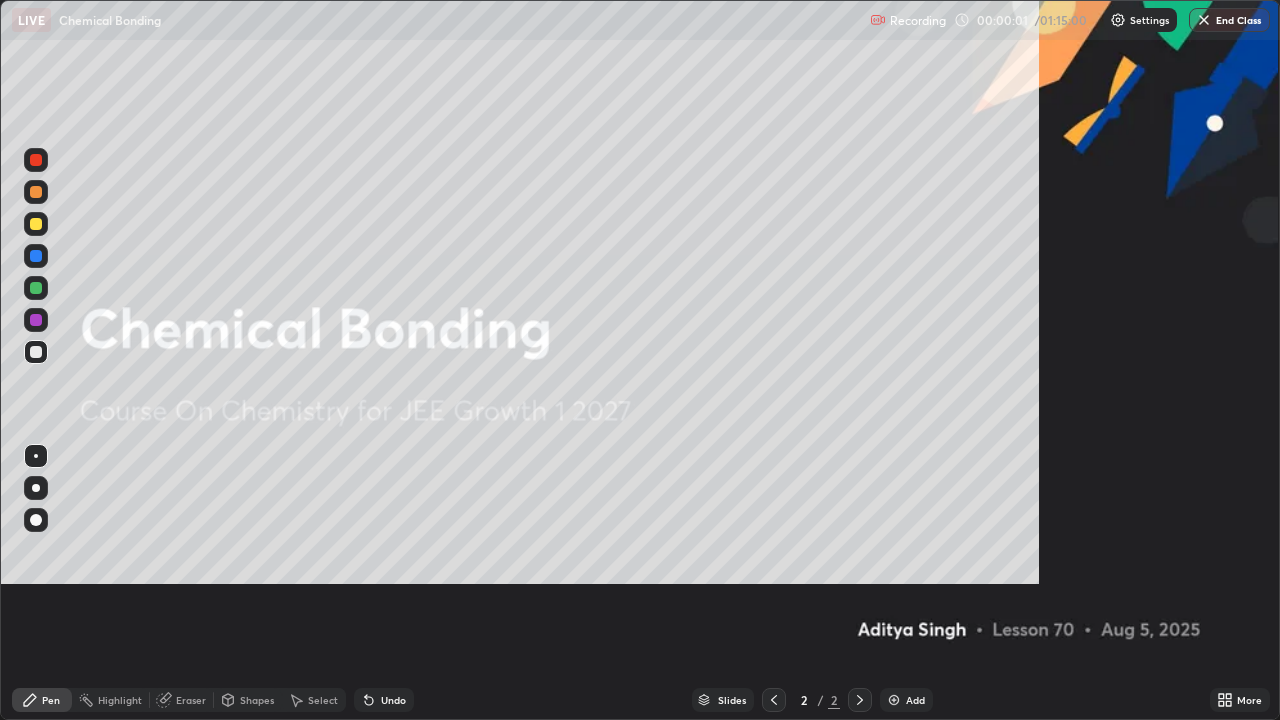 scroll, scrollTop: 99280, scrollLeft: 98720, axis: both 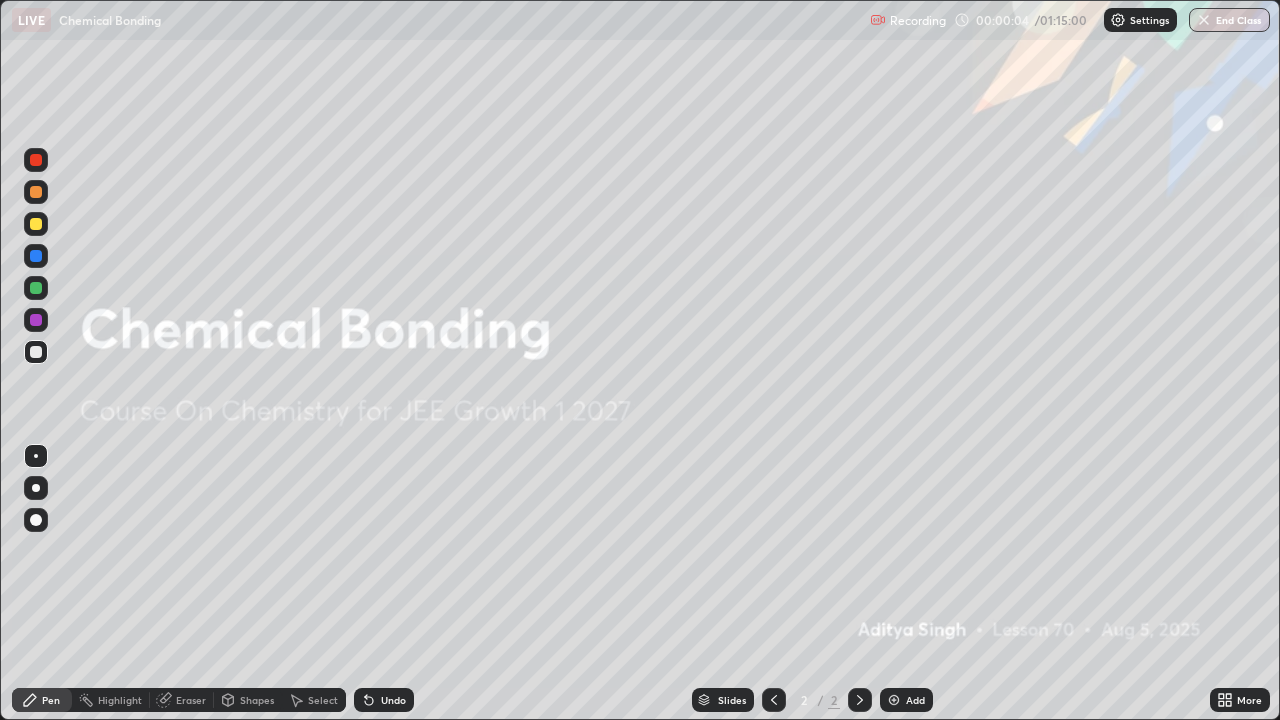 click on "Add" at bounding box center (915, 700) 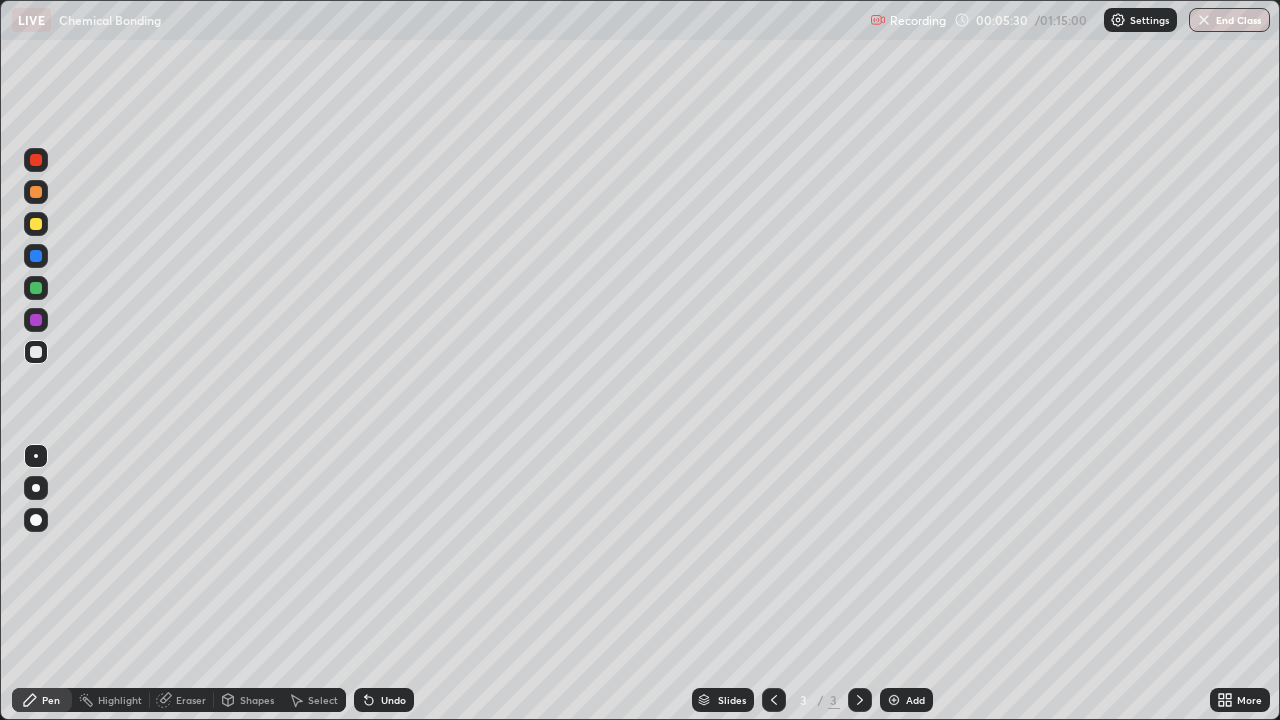 click at bounding box center [36, 224] 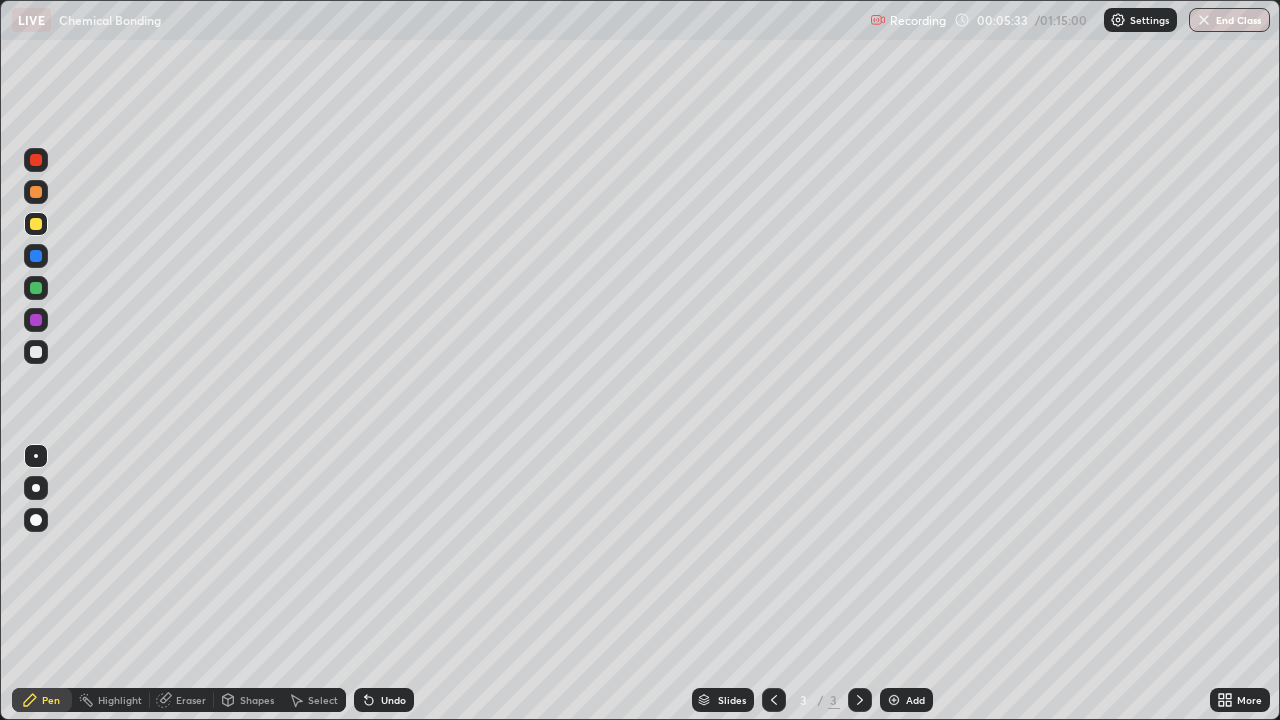 click at bounding box center (36, 488) 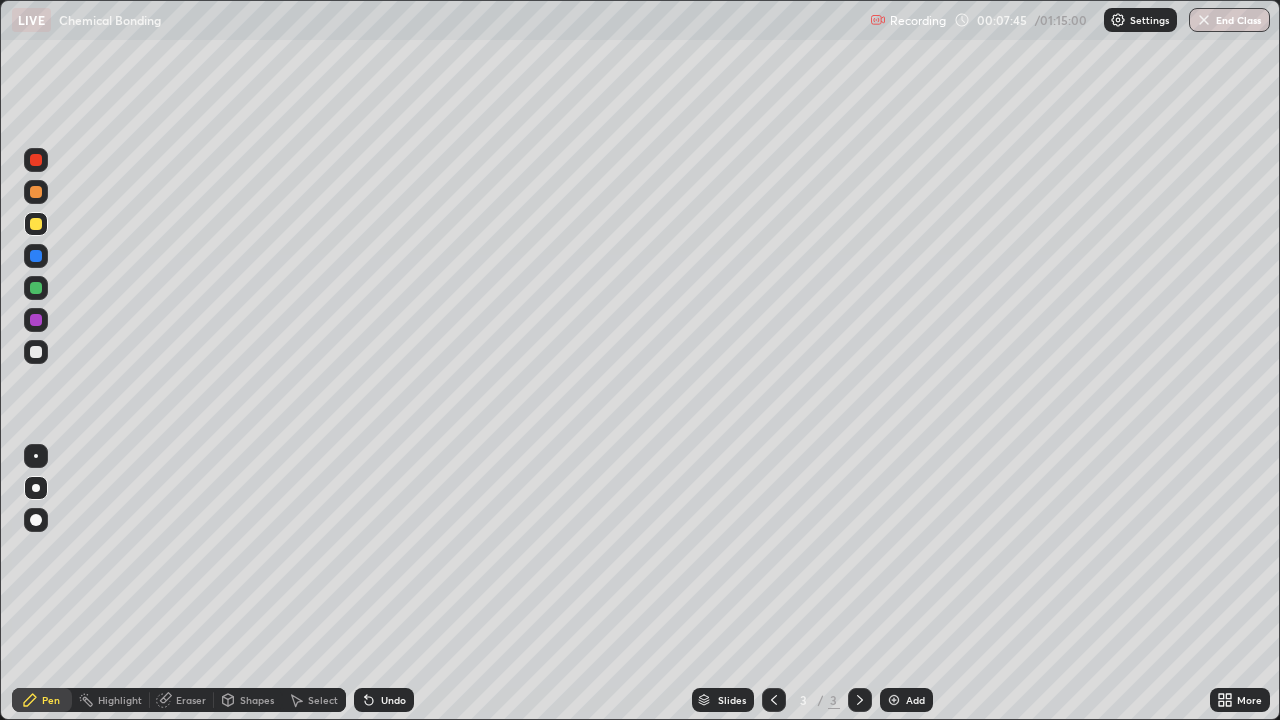 click at bounding box center [36, 352] 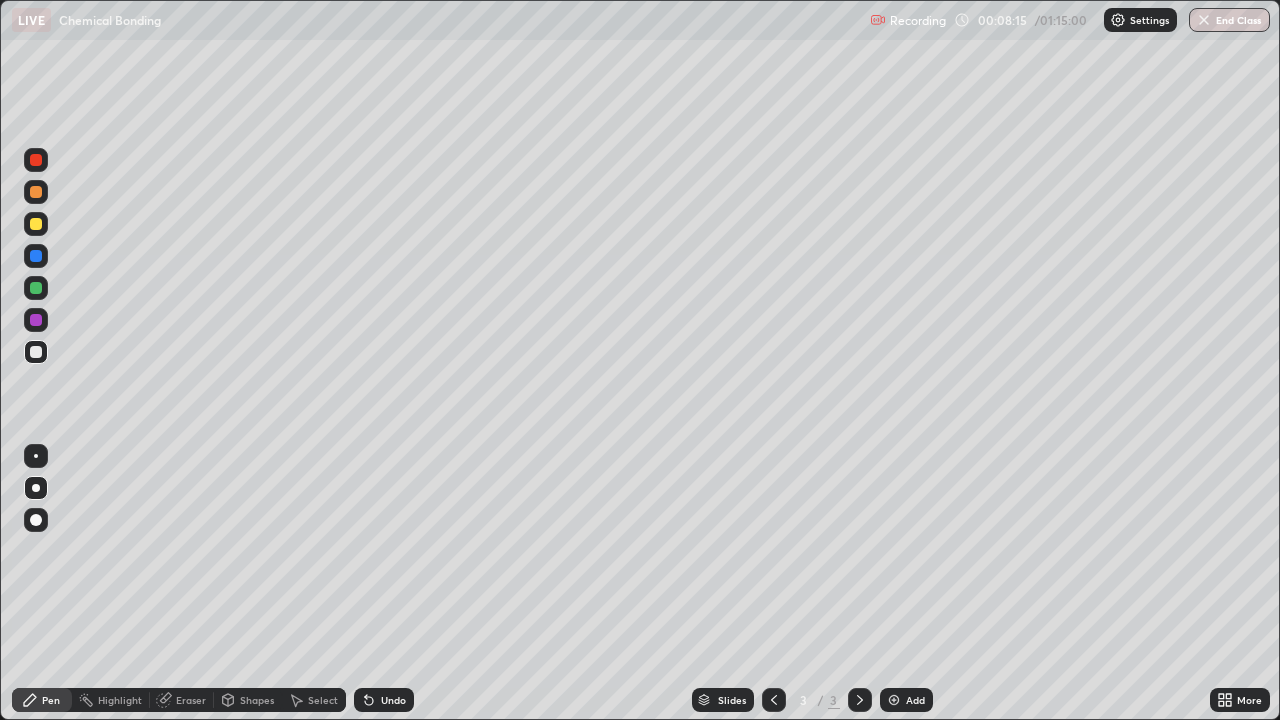click at bounding box center (36, 224) 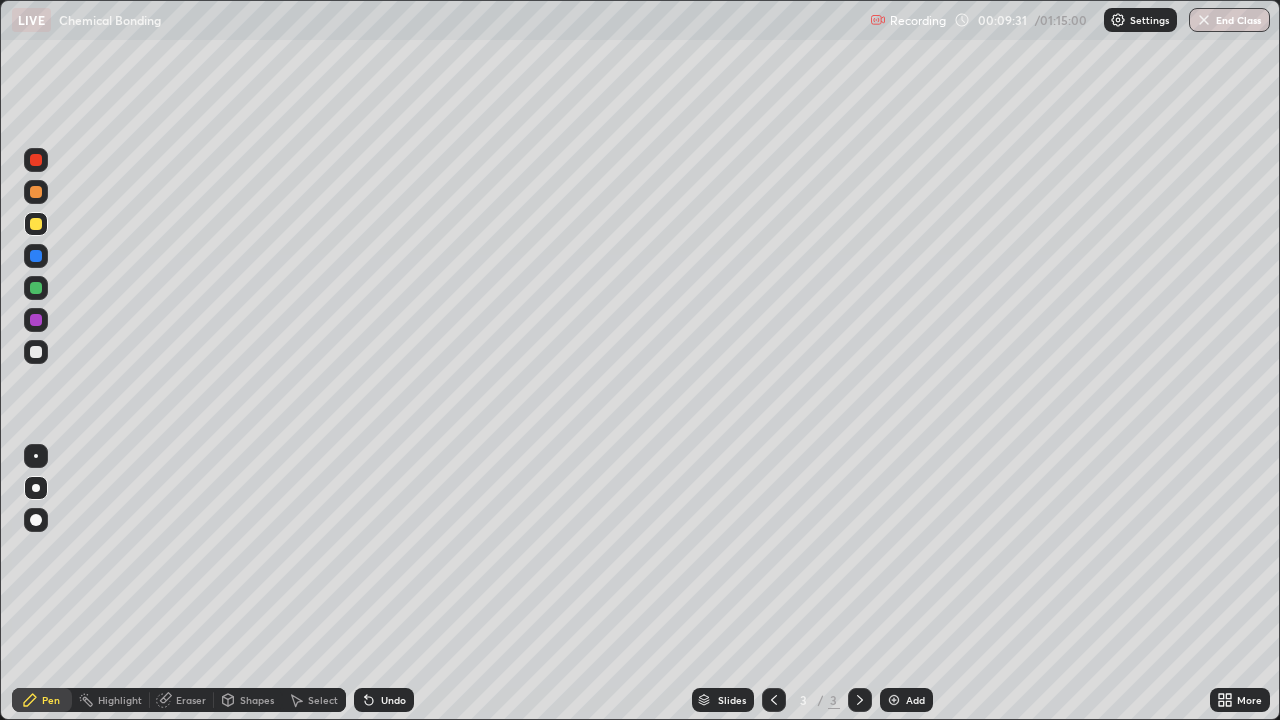 click at bounding box center [36, 352] 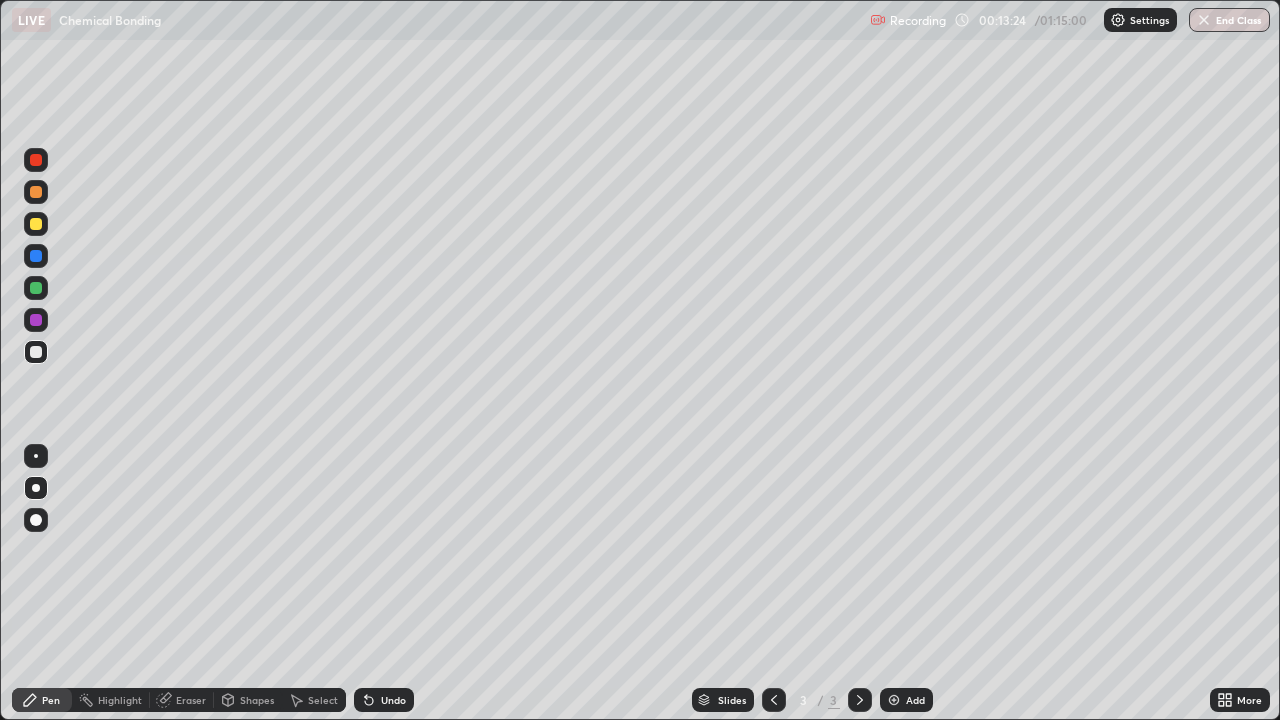 click at bounding box center (36, 224) 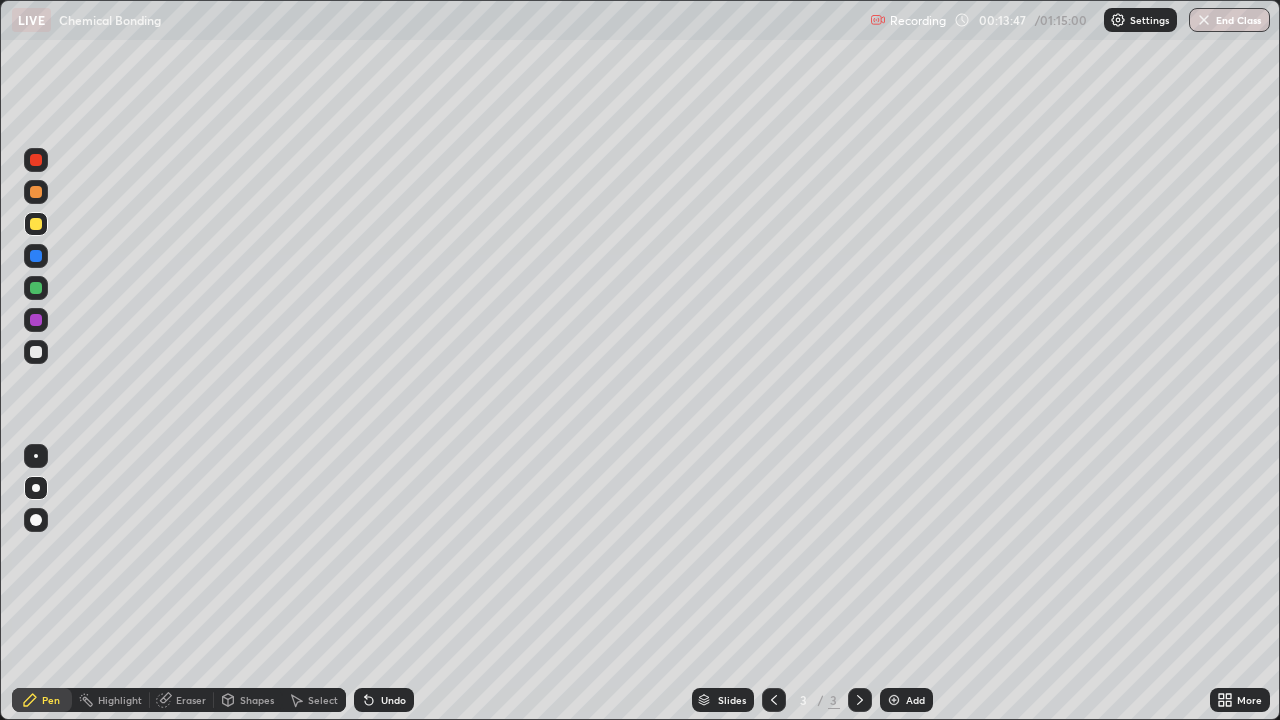 click at bounding box center [36, 352] 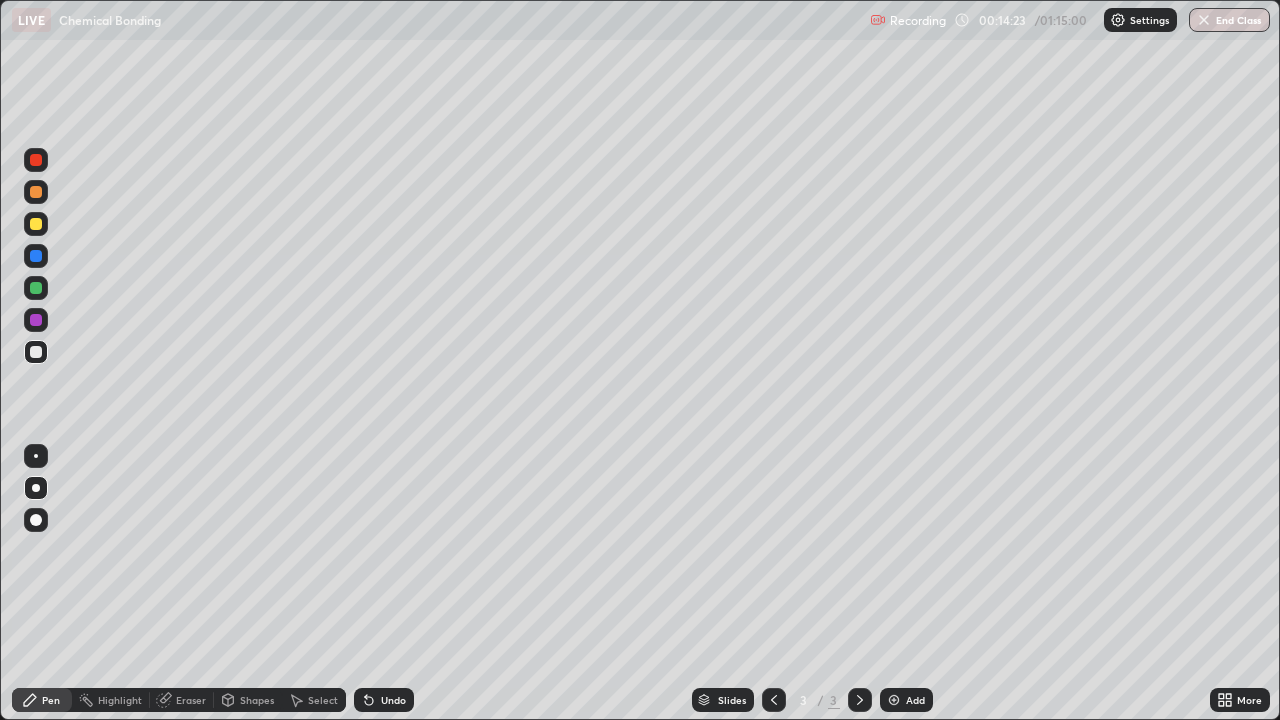 click at bounding box center (36, 224) 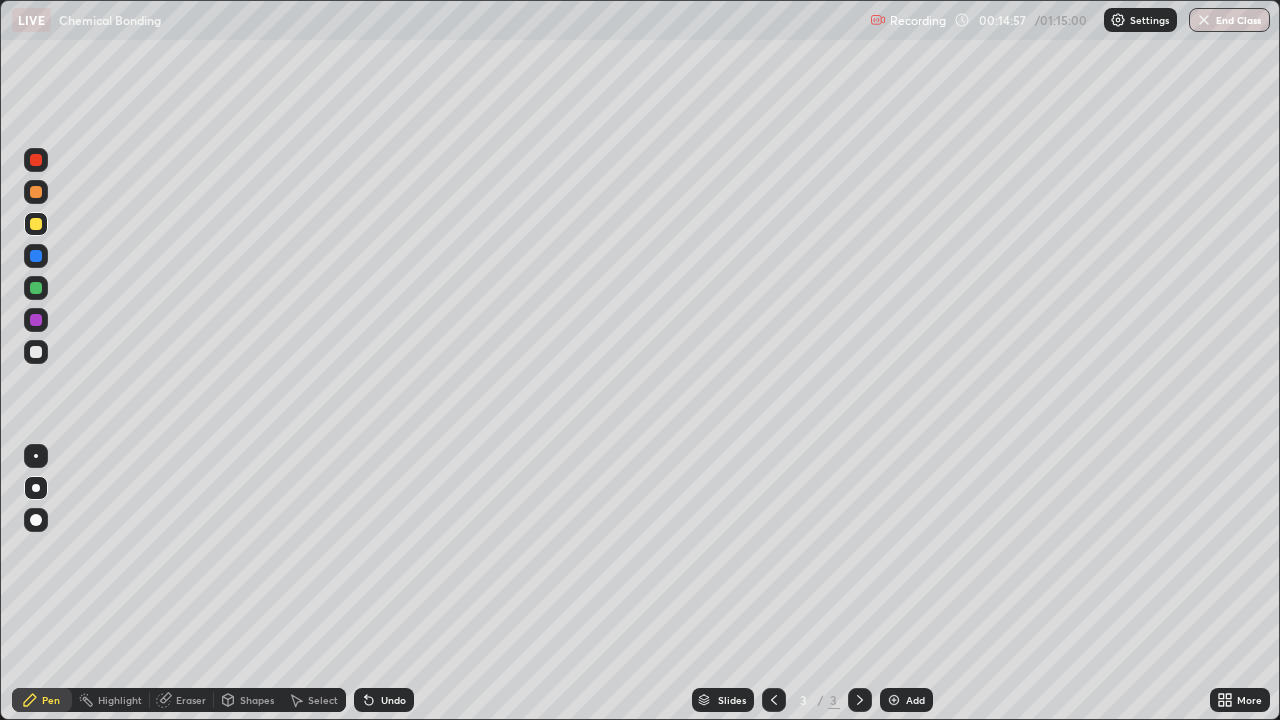 click on "Eraser" at bounding box center (191, 700) 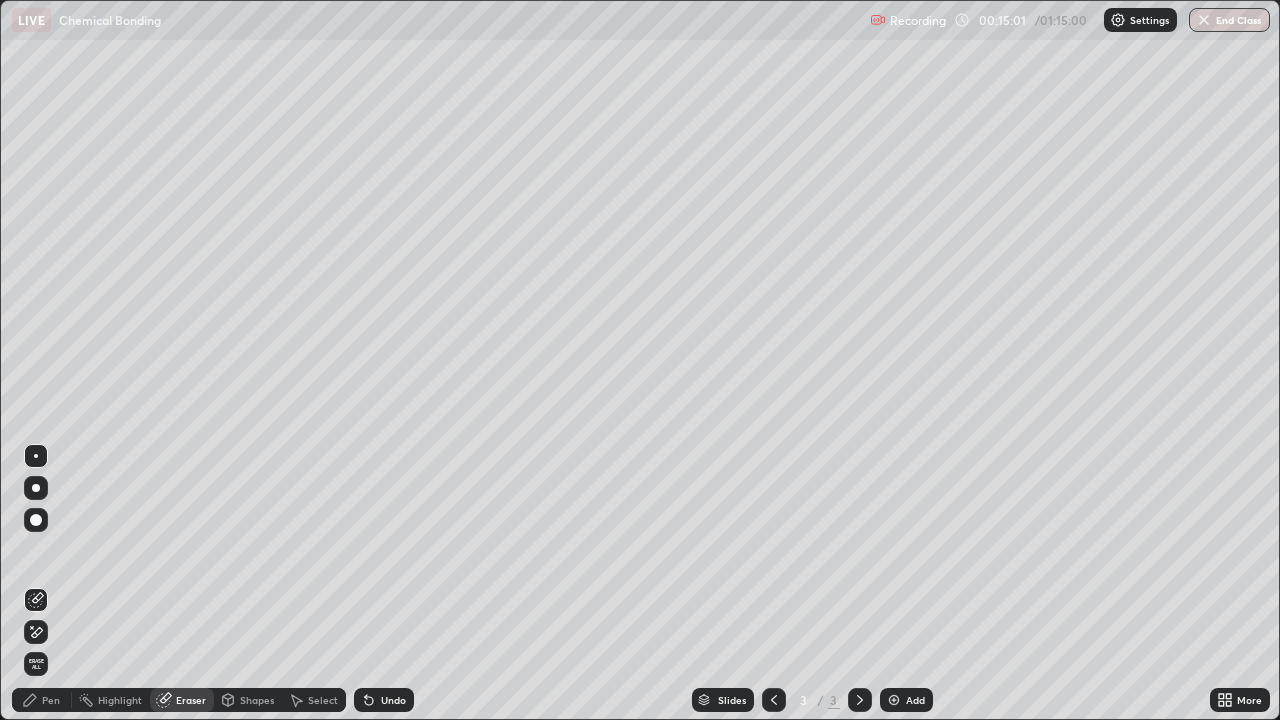click on "Pen" at bounding box center [51, 700] 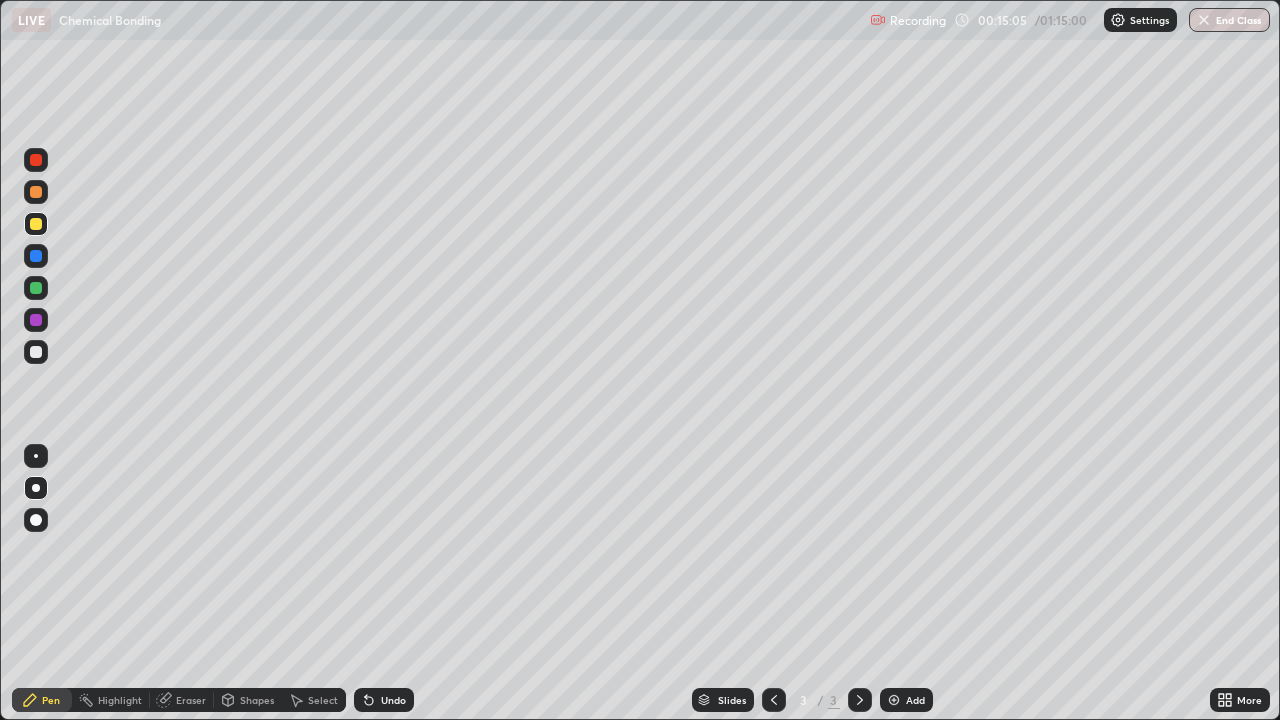 click on "Eraser" at bounding box center (191, 700) 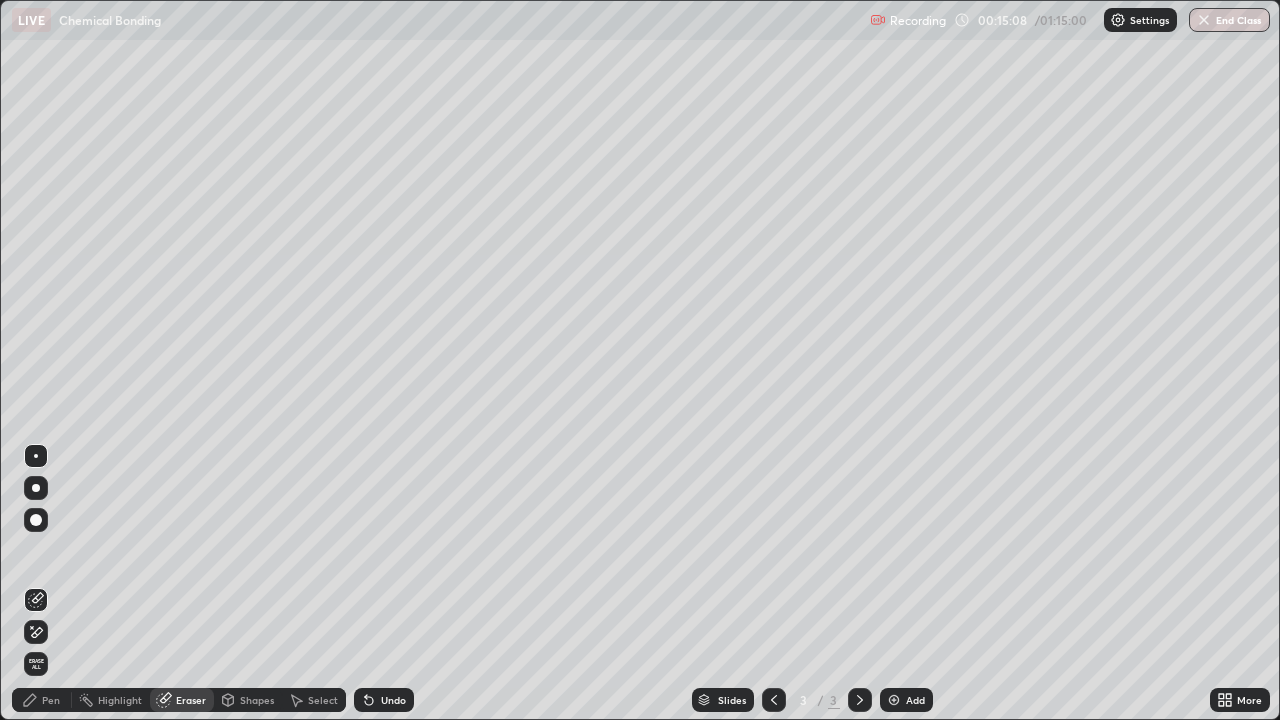 click on "Pen" at bounding box center (42, 700) 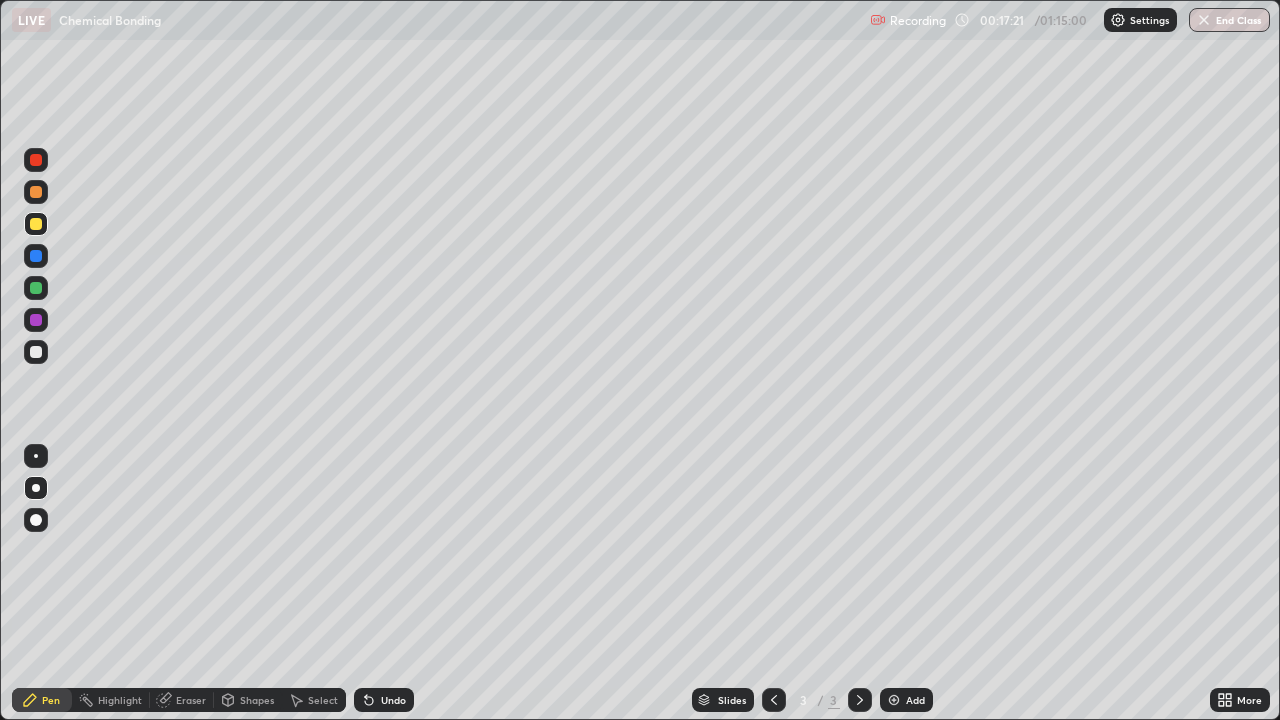 click at bounding box center [894, 700] 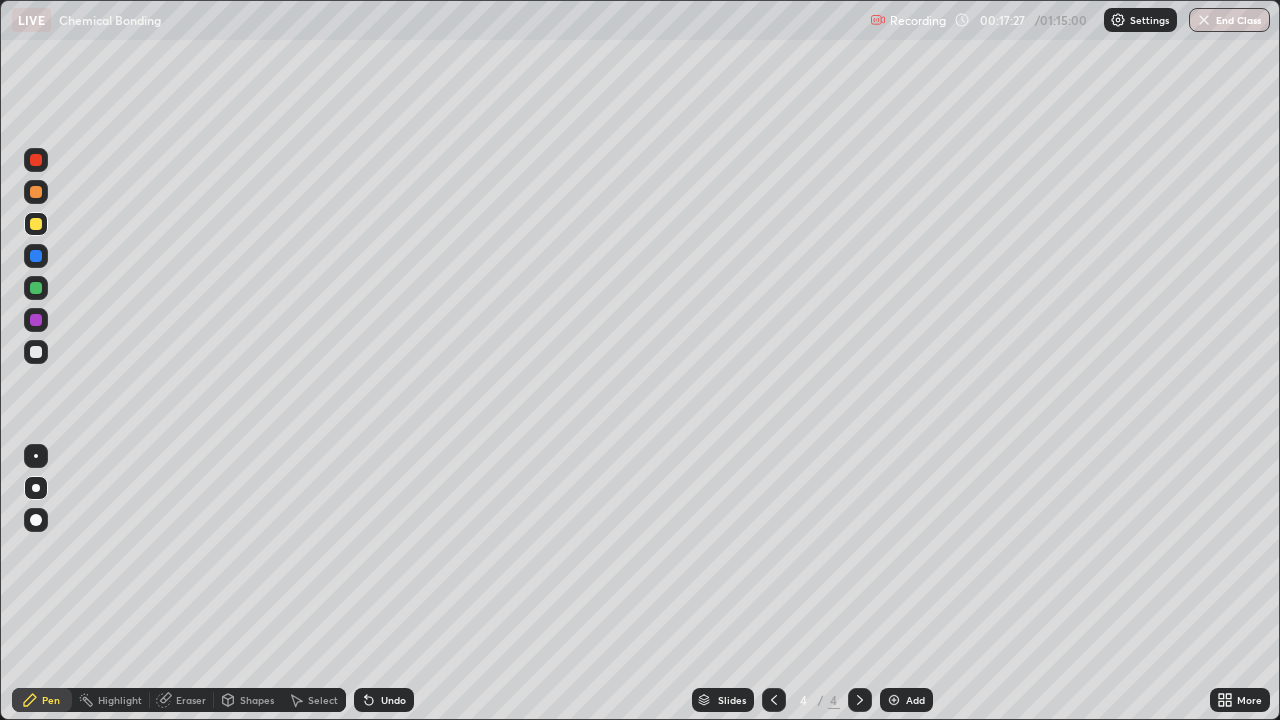 click at bounding box center [36, 352] 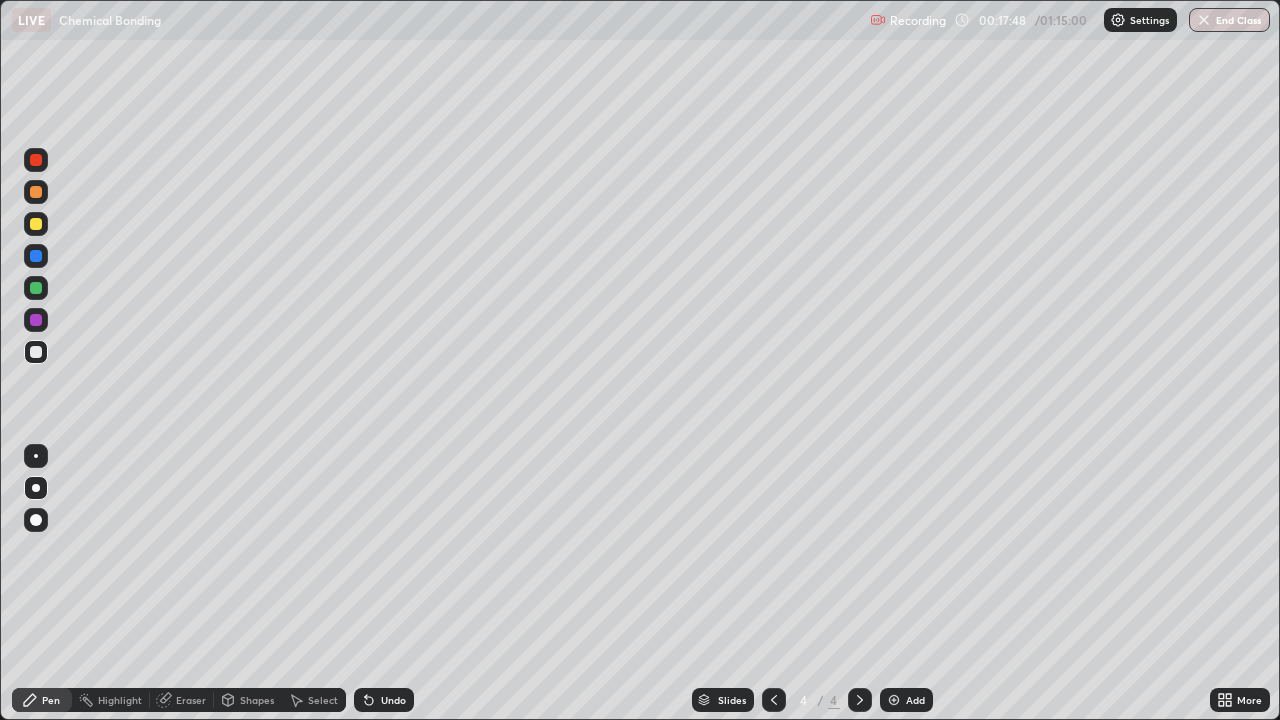 click at bounding box center [36, 224] 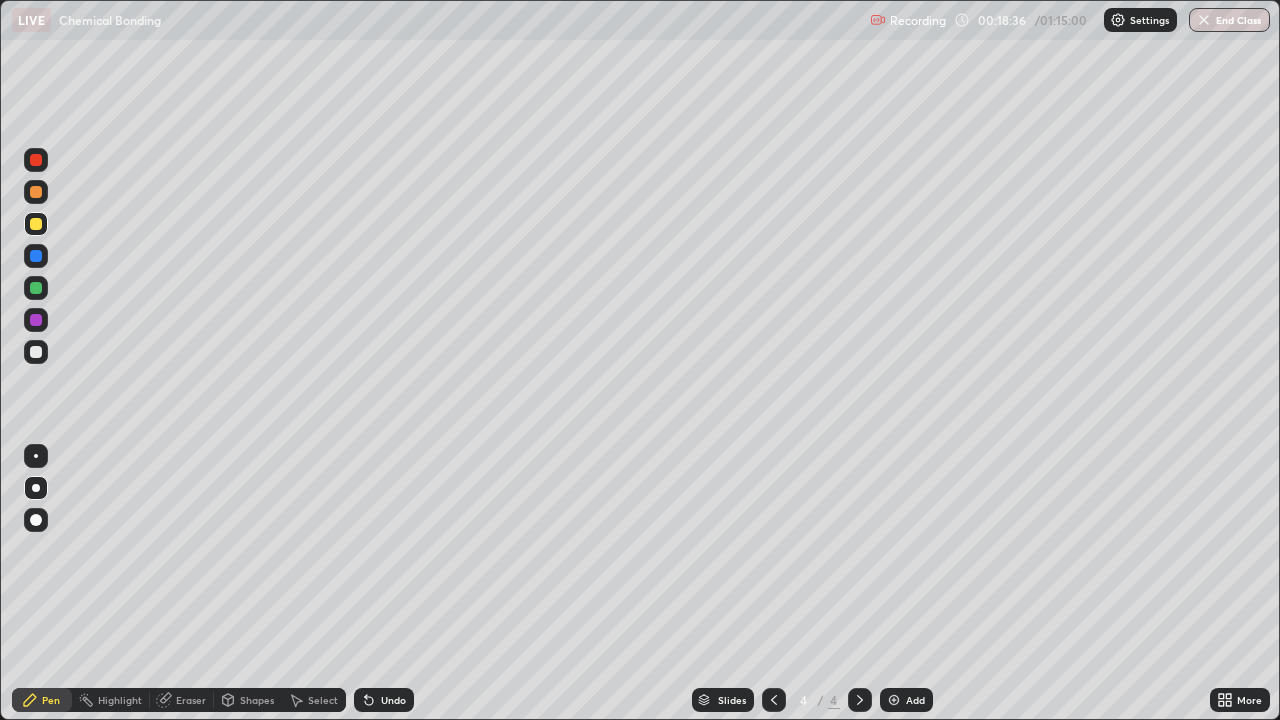 click at bounding box center (36, 352) 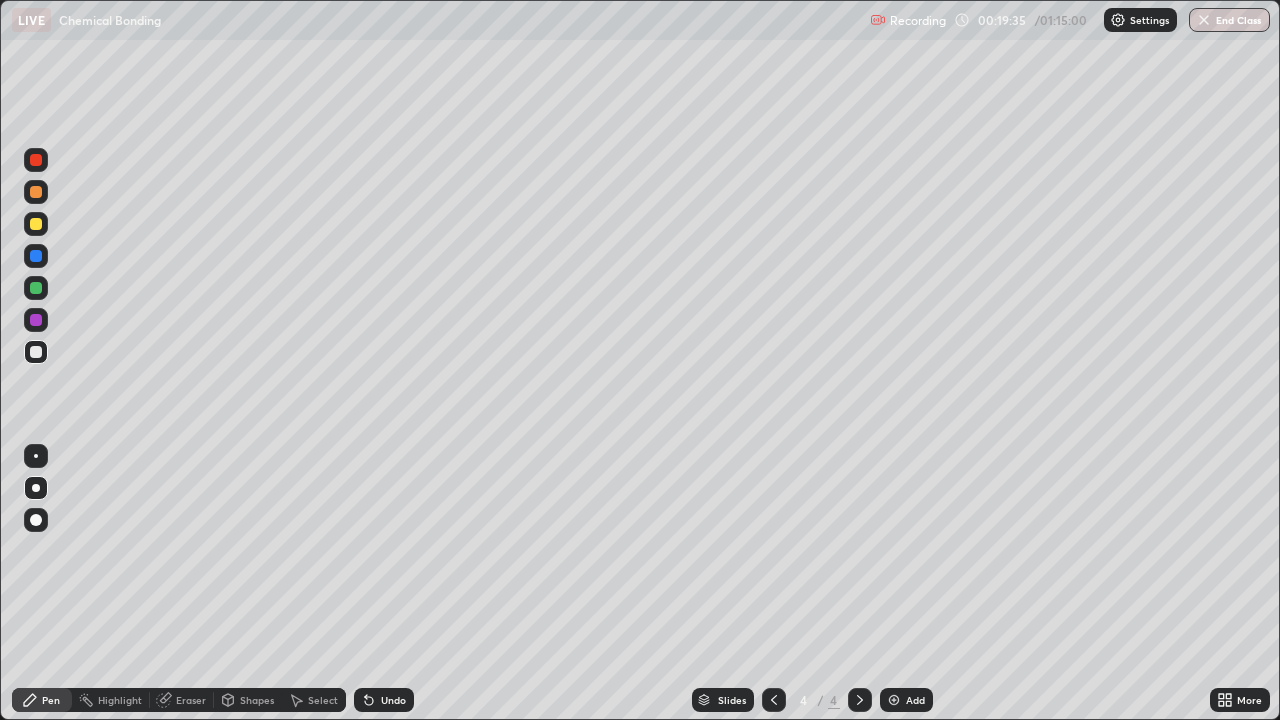 click at bounding box center [36, 224] 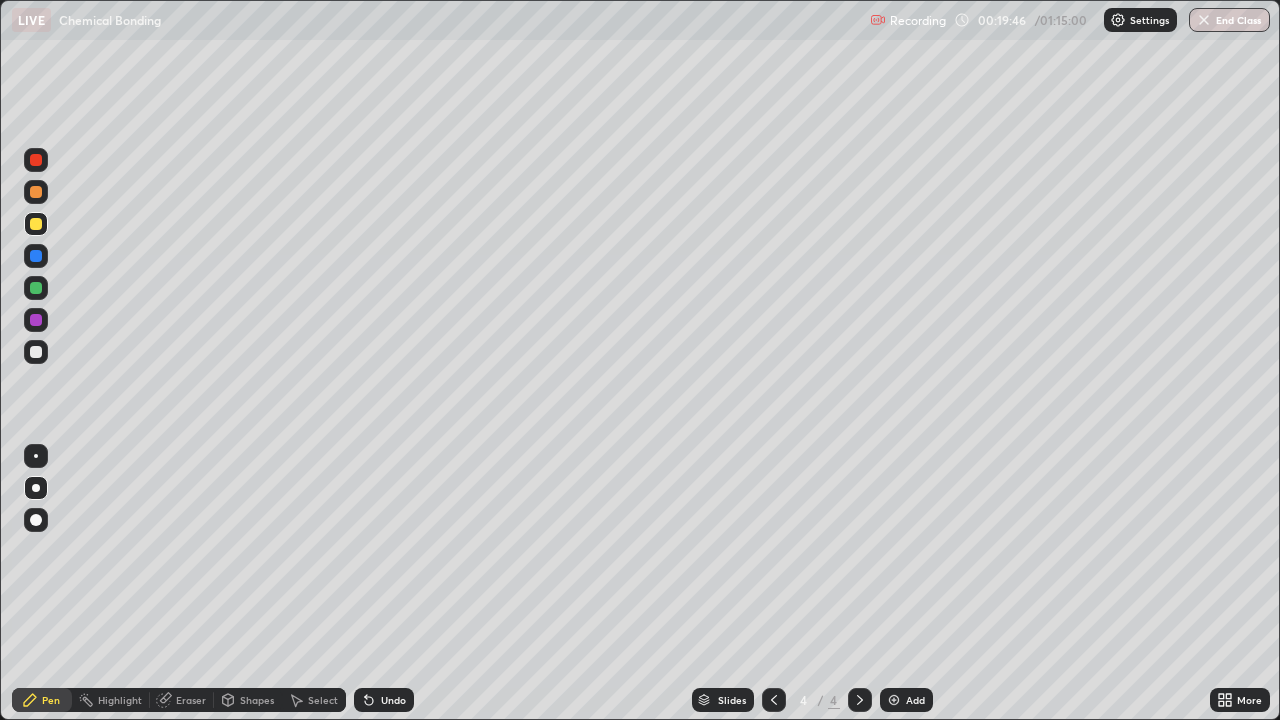 click on "Add" at bounding box center [906, 700] 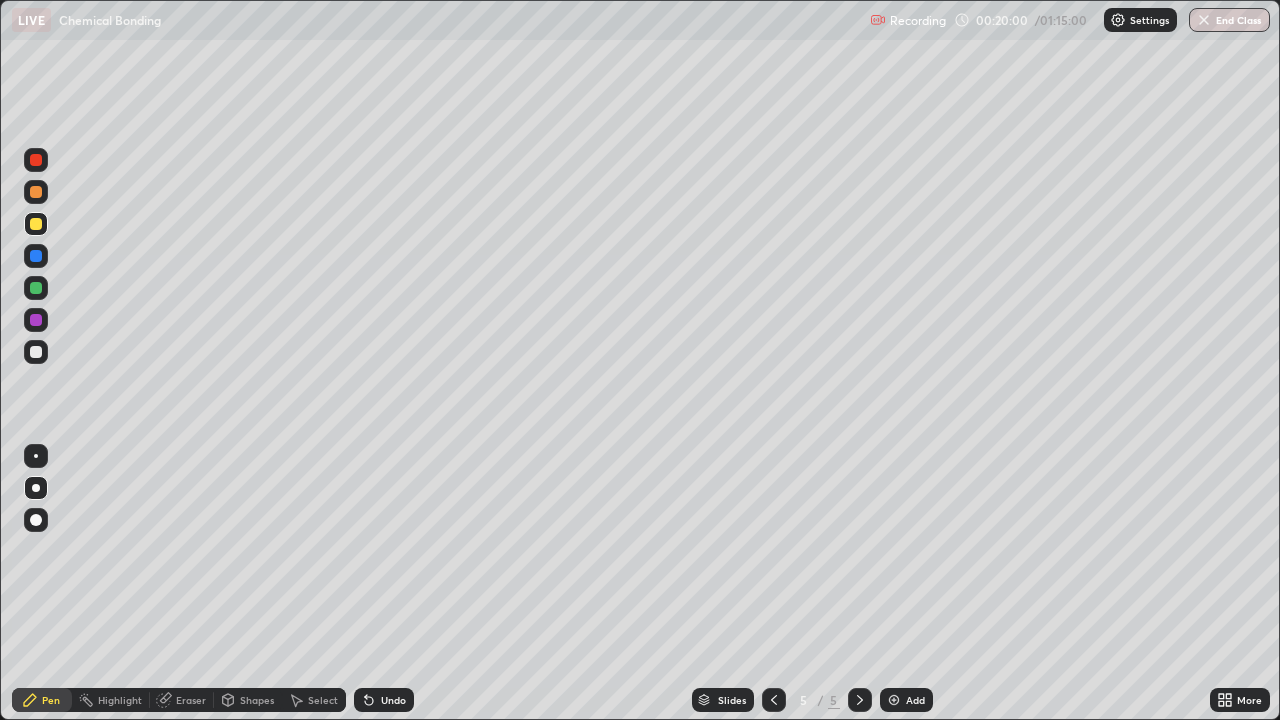 click at bounding box center [36, 352] 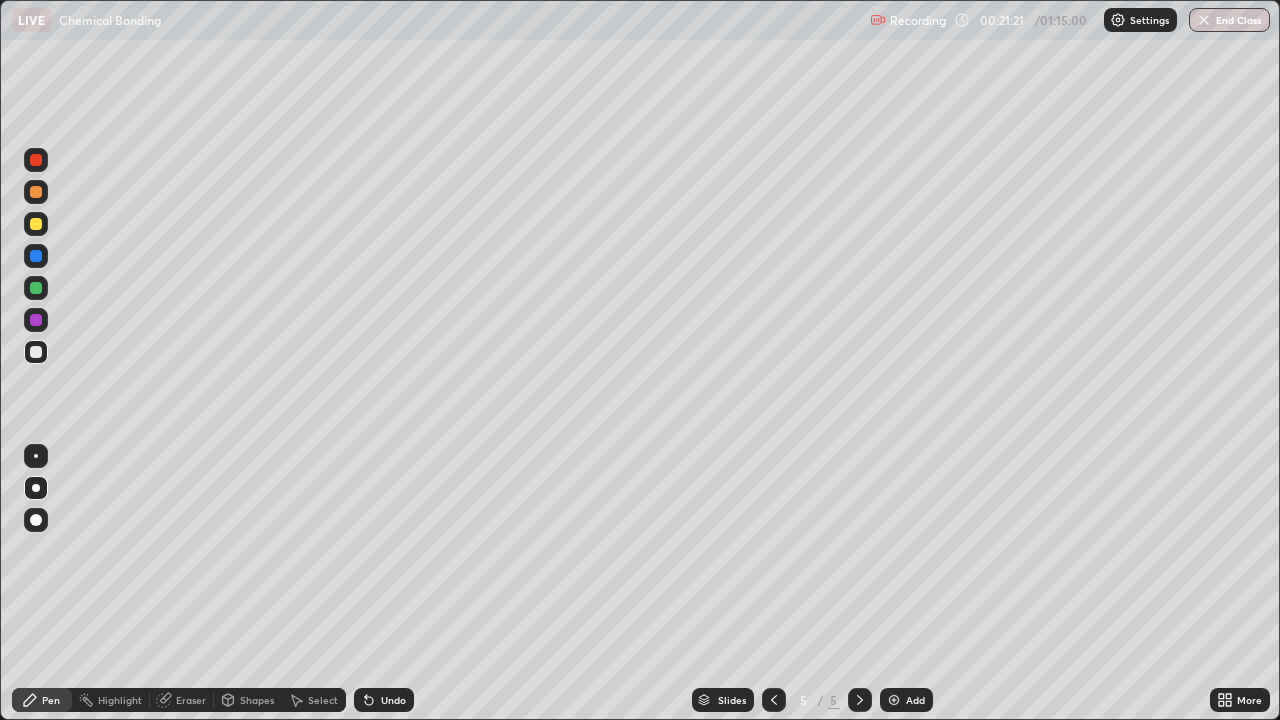 click on "Undo" at bounding box center [384, 700] 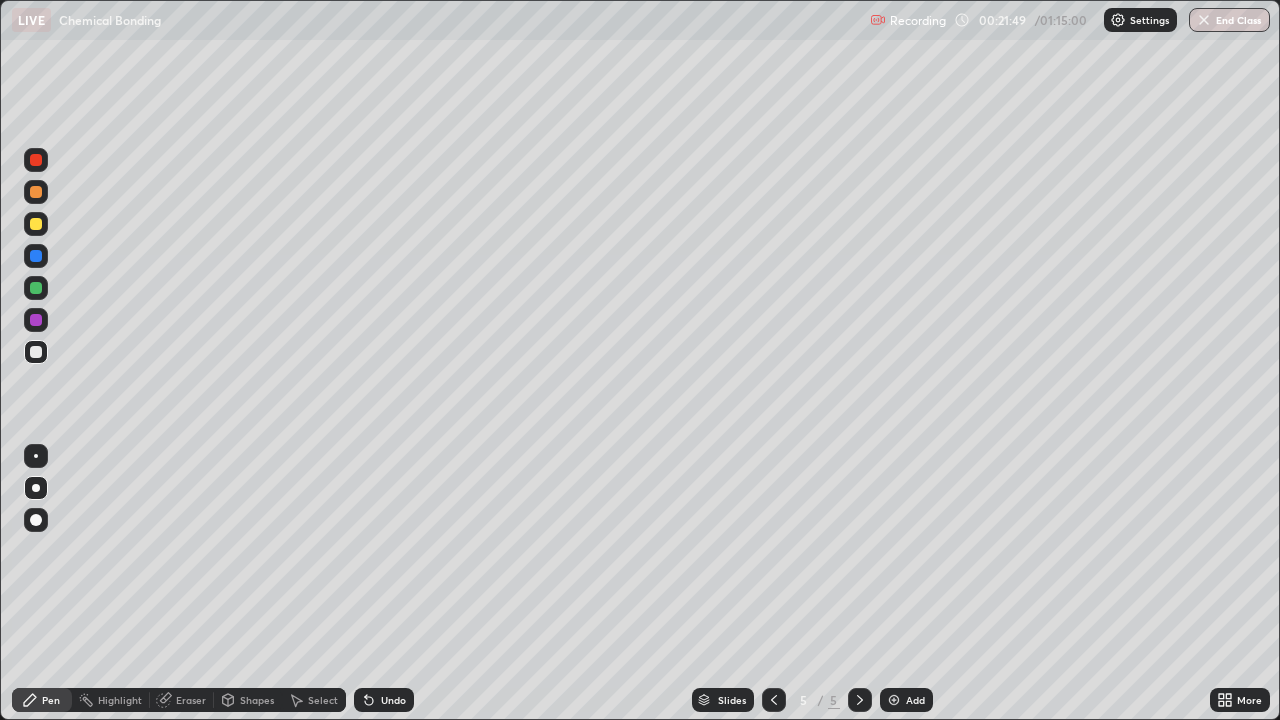 click on "Eraser" at bounding box center (191, 700) 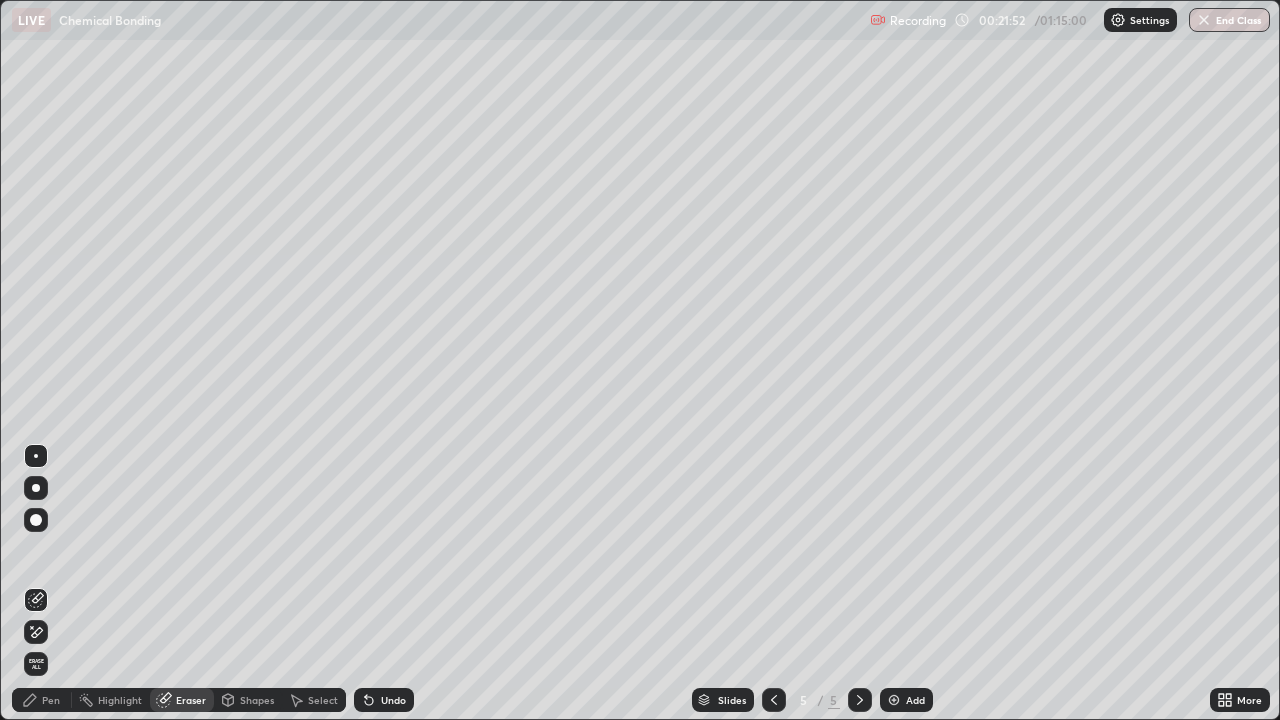 click on "Pen" at bounding box center [51, 700] 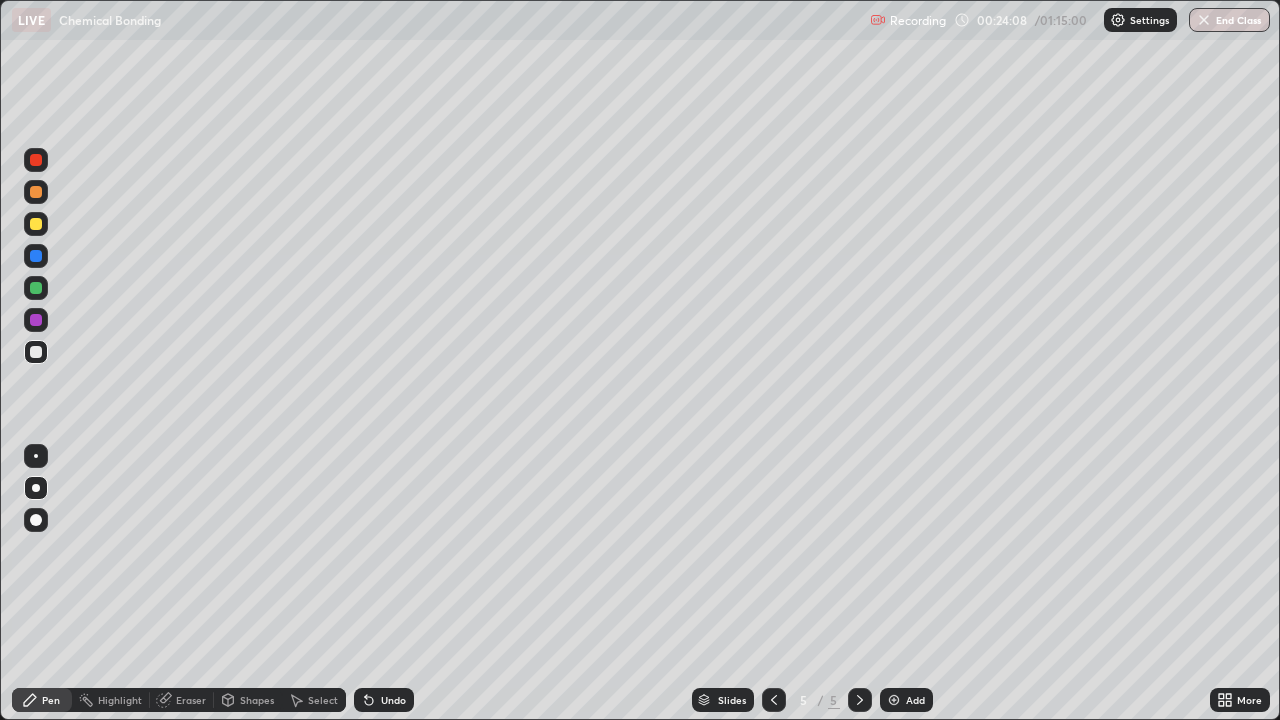 click on "Add" at bounding box center (915, 700) 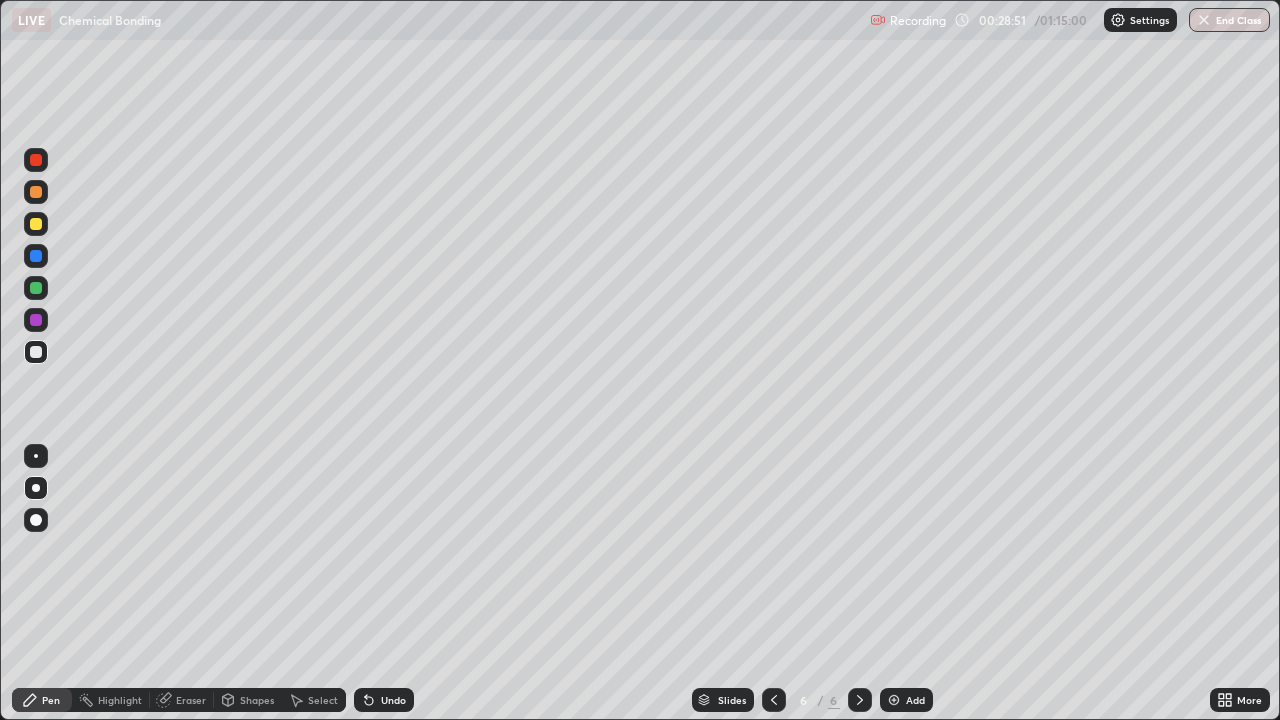 click on "Add" at bounding box center (915, 700) 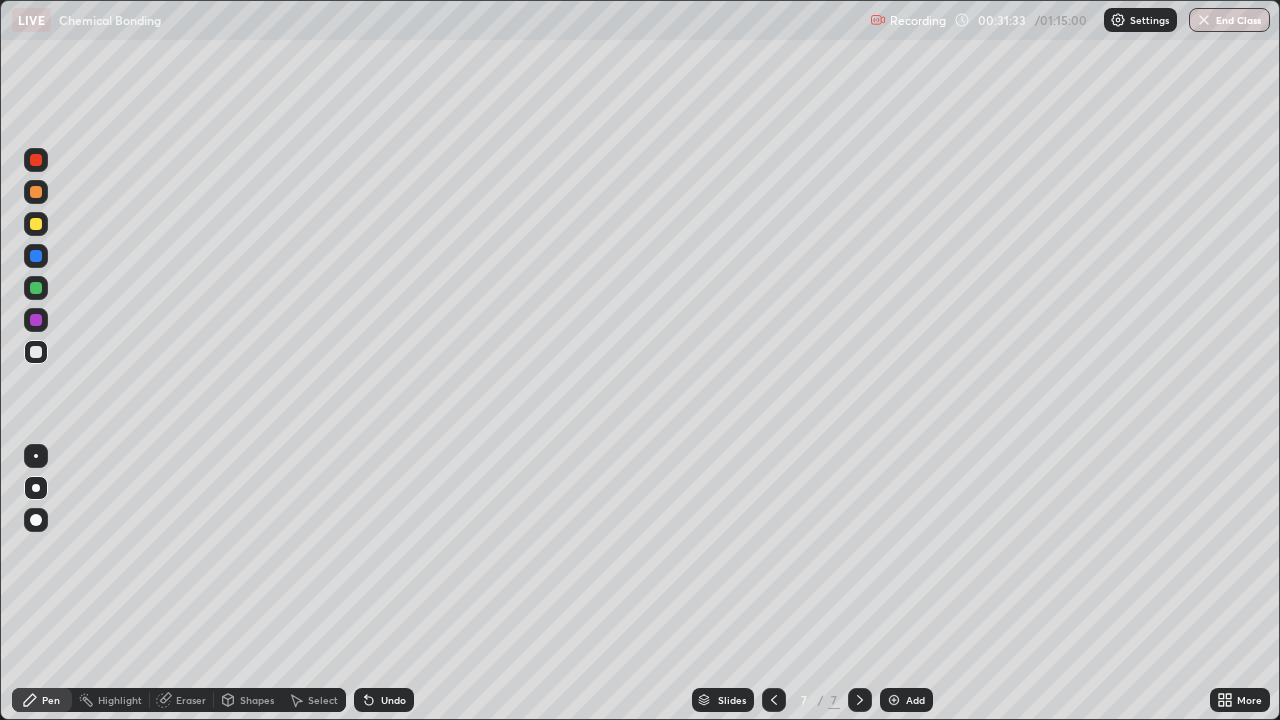 click at bounding box center [36, 224] 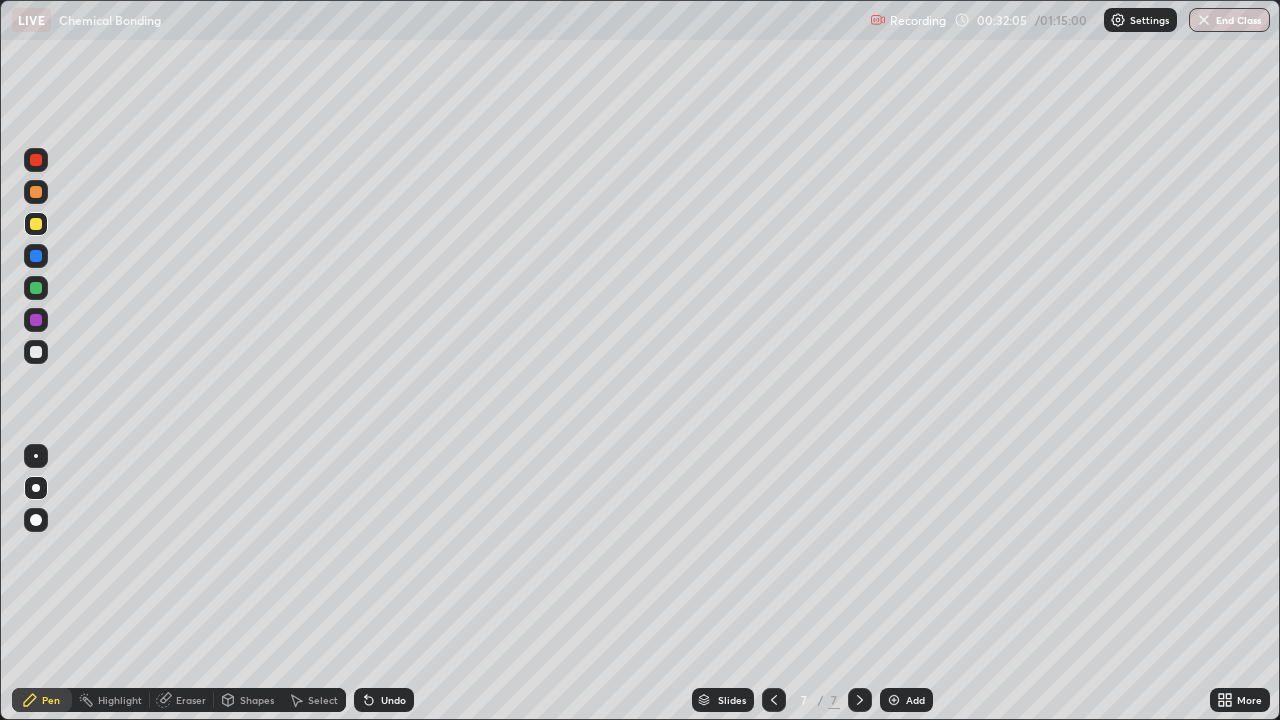 click at bounding box center [36, 352] 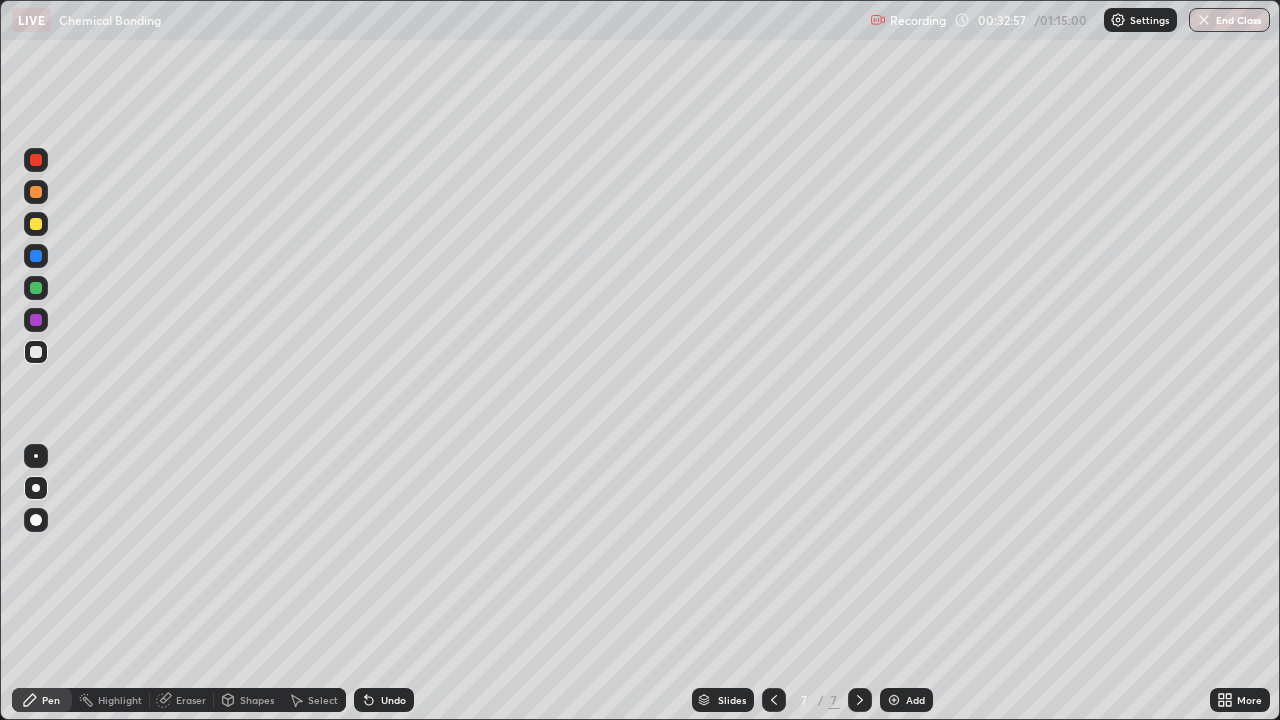 click at bounding box center [36, 288] 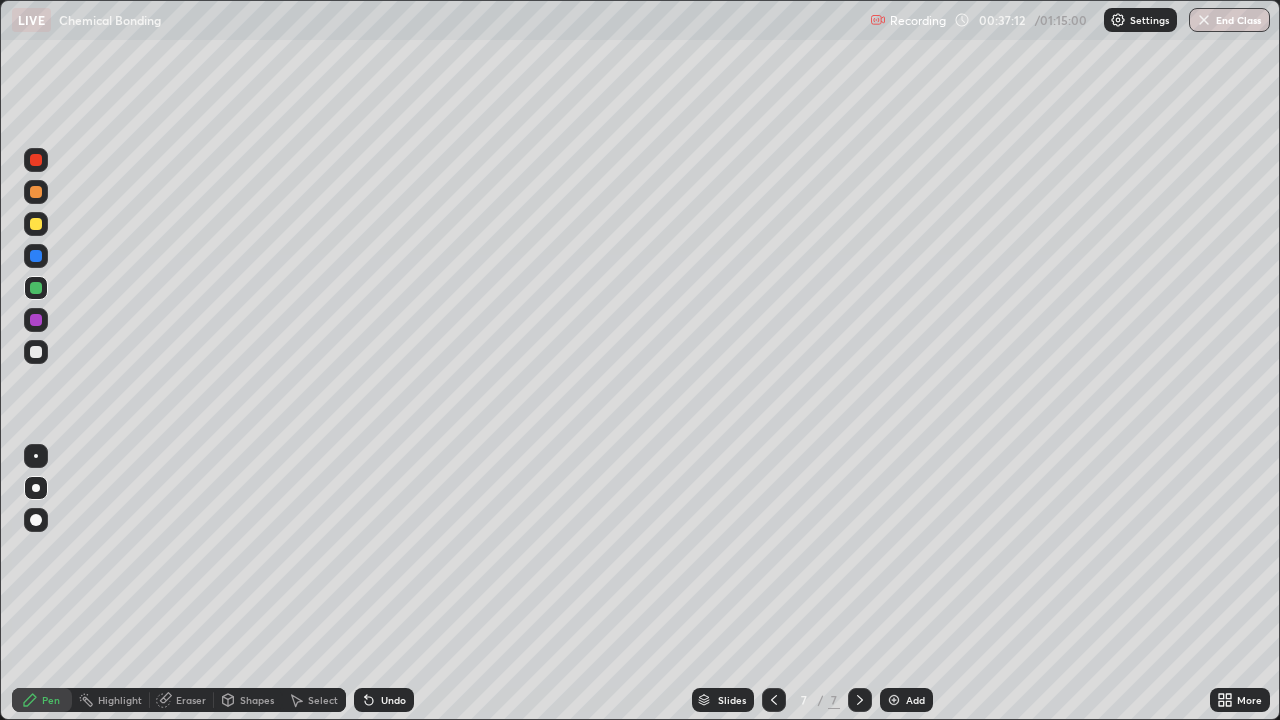 click at bounding box center (894, 700) 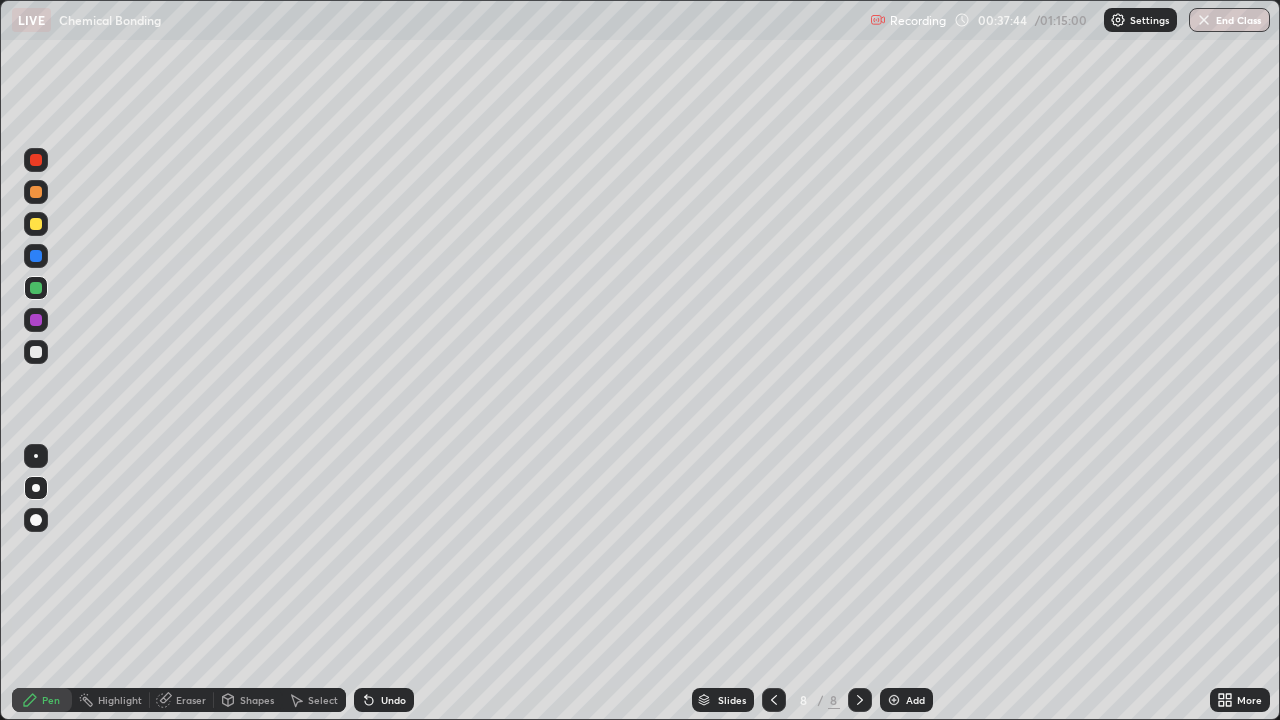 click at bounding box center (36, 352) 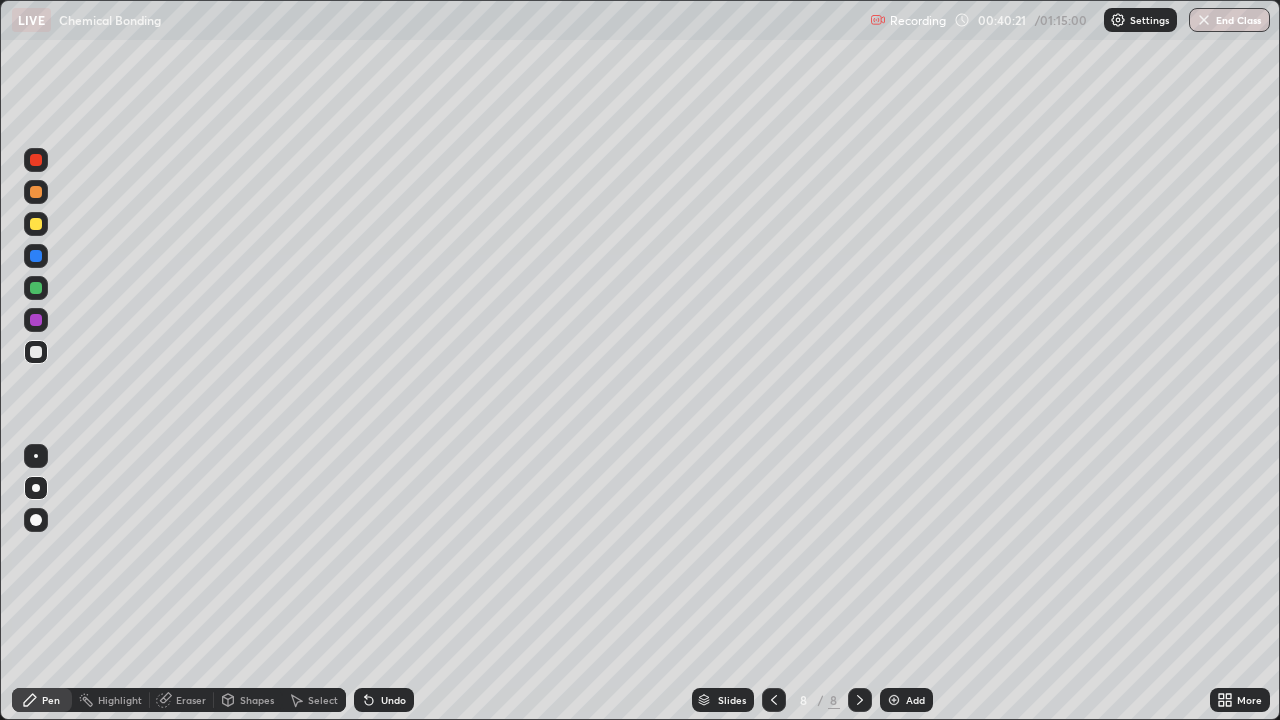 click at bounding box center [36, 224] 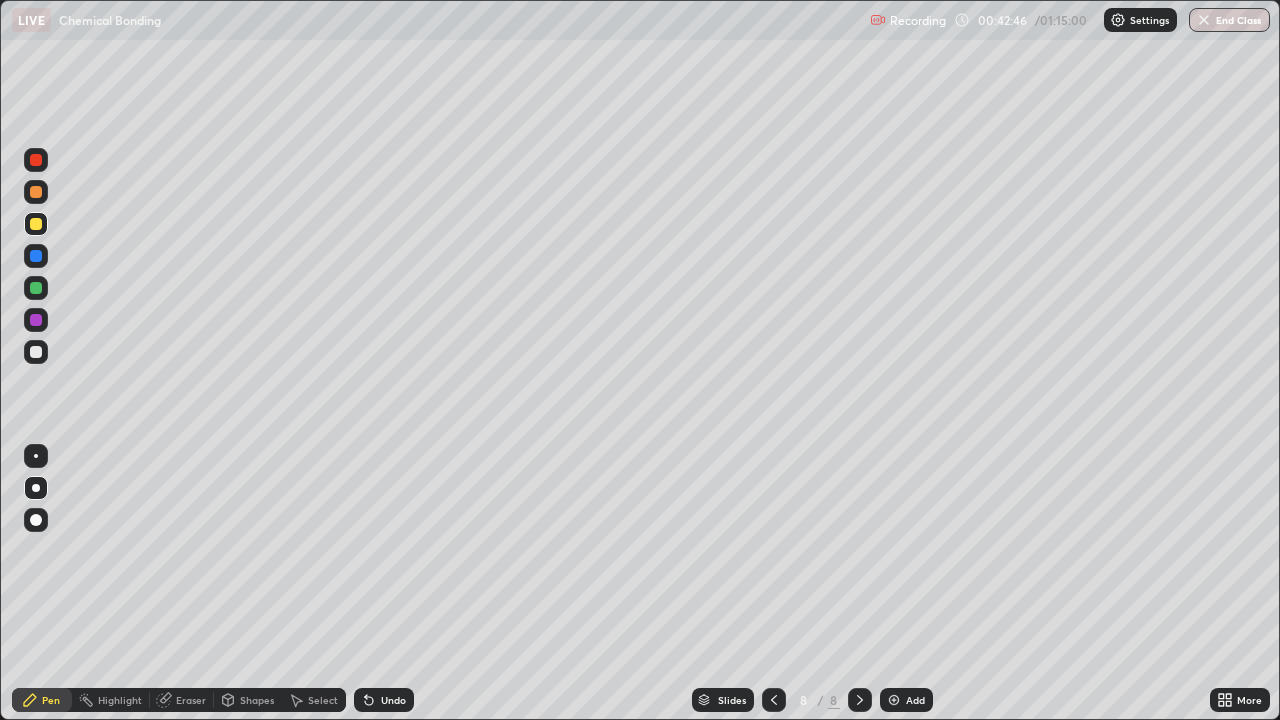 click at bounding box center [36, 352] 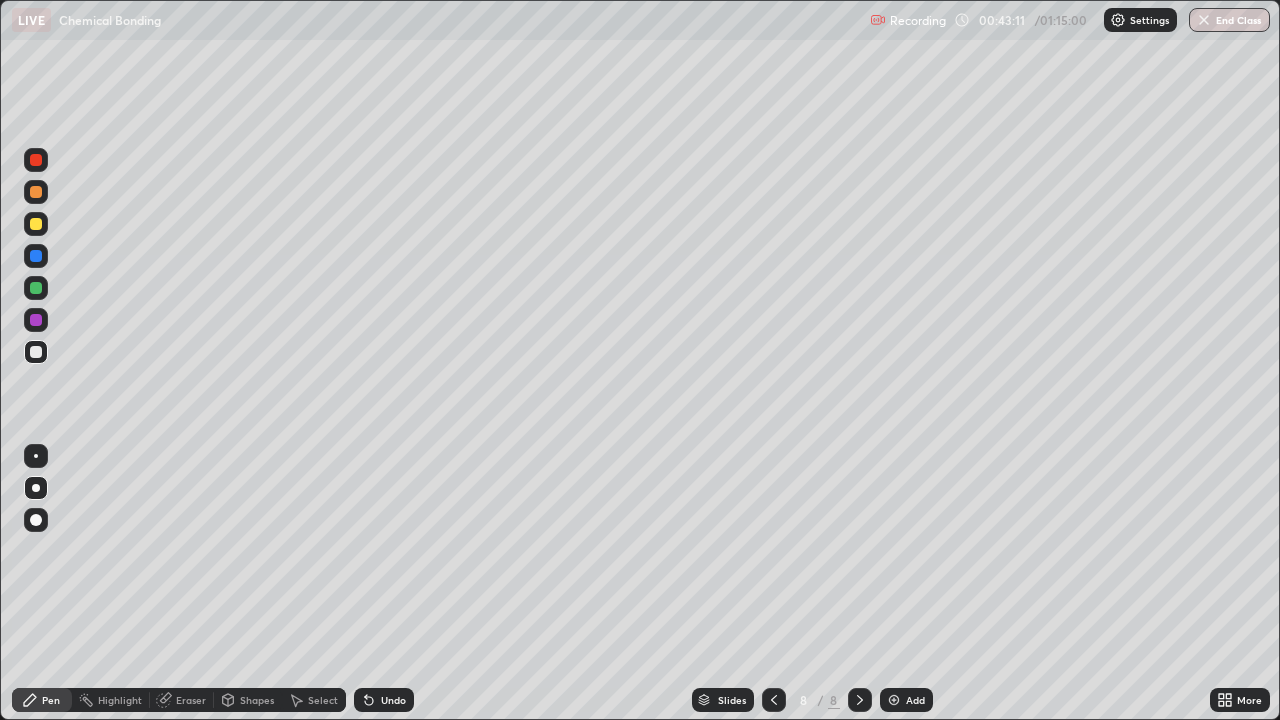 click at bounding box center [36, 224] 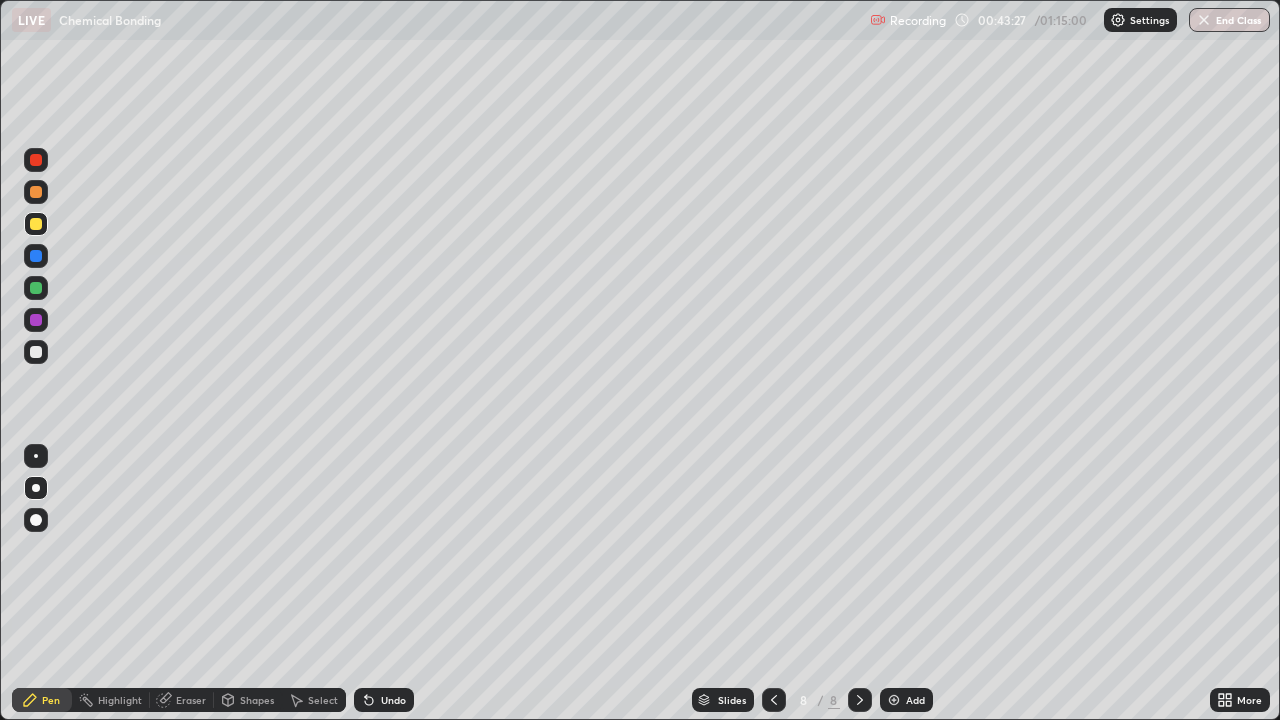 click at bounding box center (860, 700) 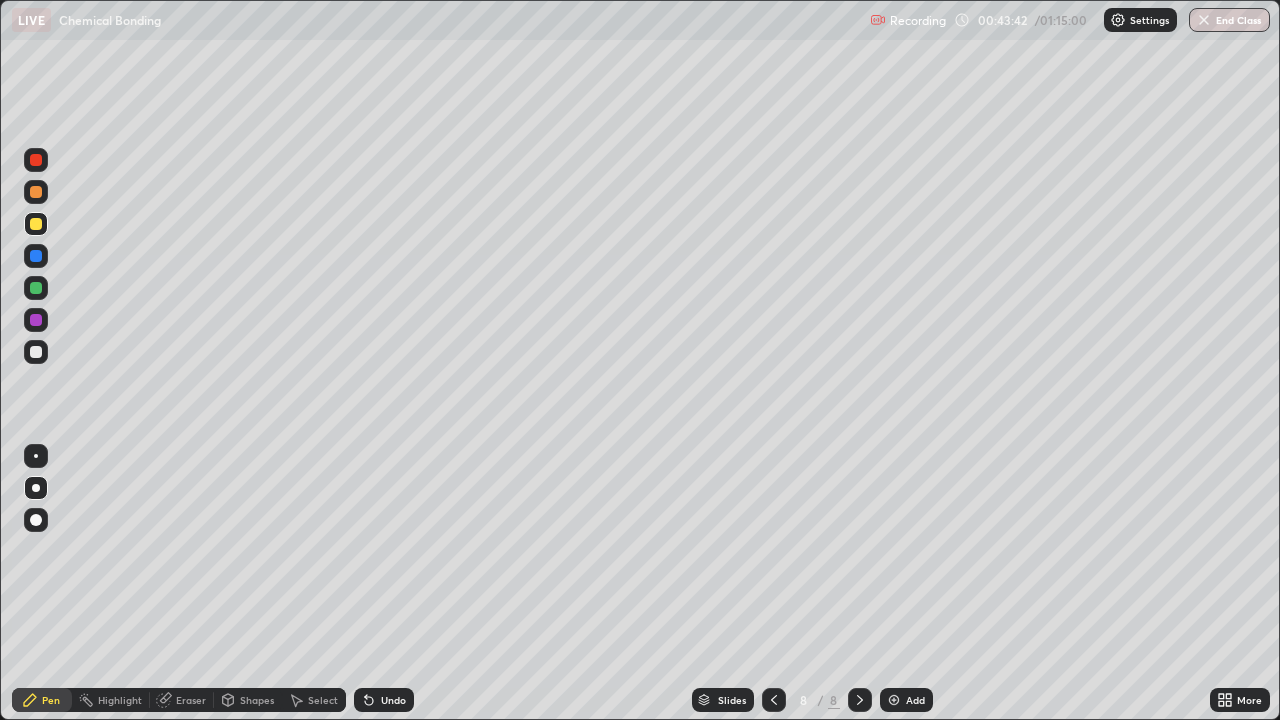 click at bounding box center (36, 352) 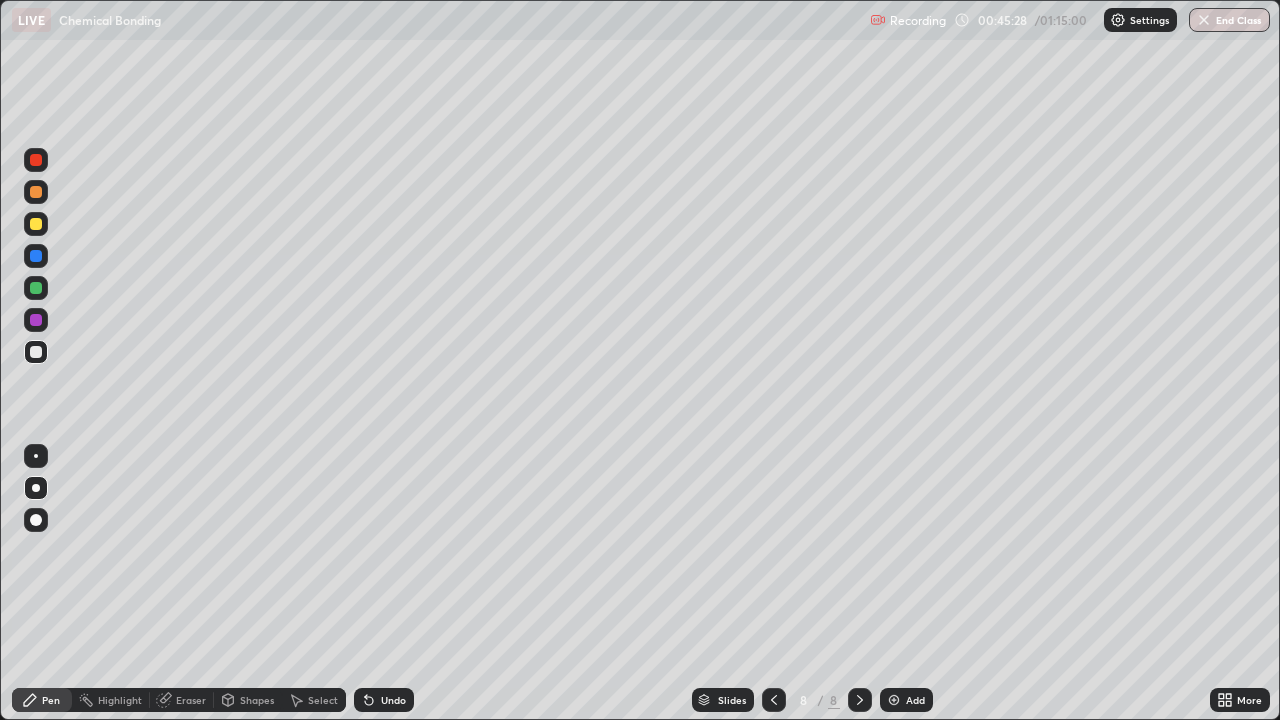 click on "Eraser" at bounding box center (191, 700) 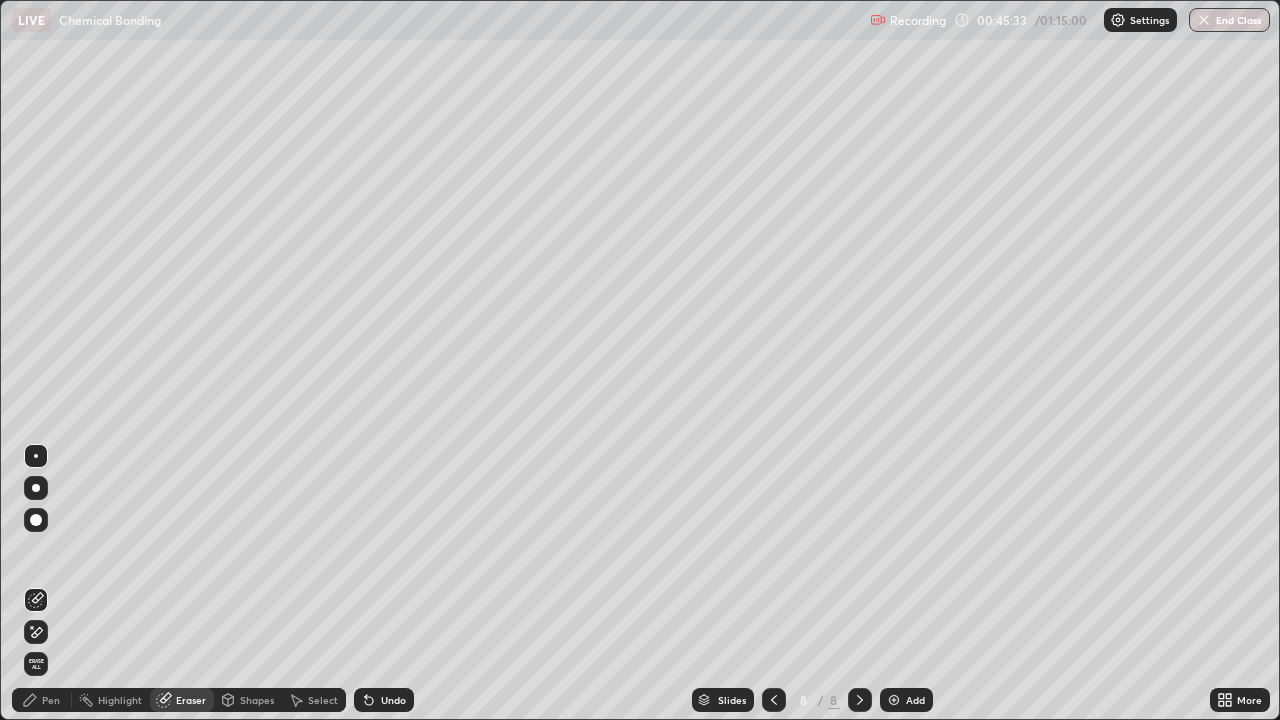 click on "Pen" at bounding box center (51, 700) 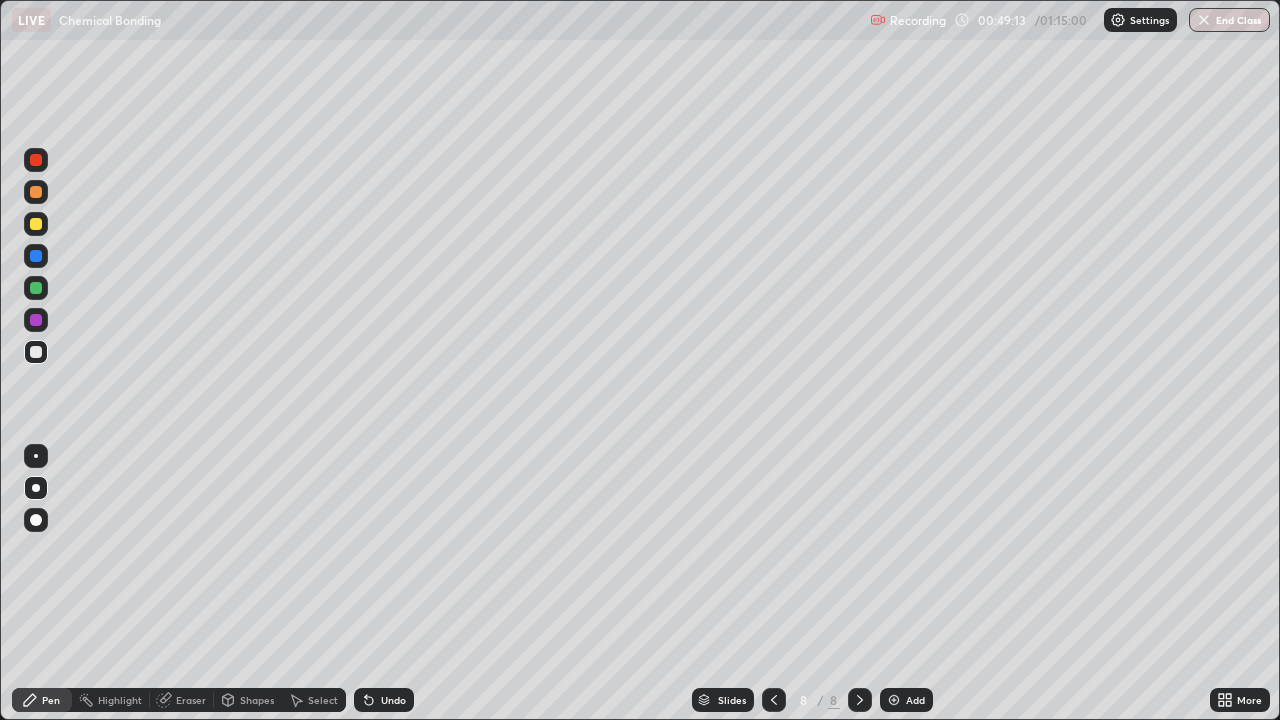 click on "Add" at bounding box center [915, 700] 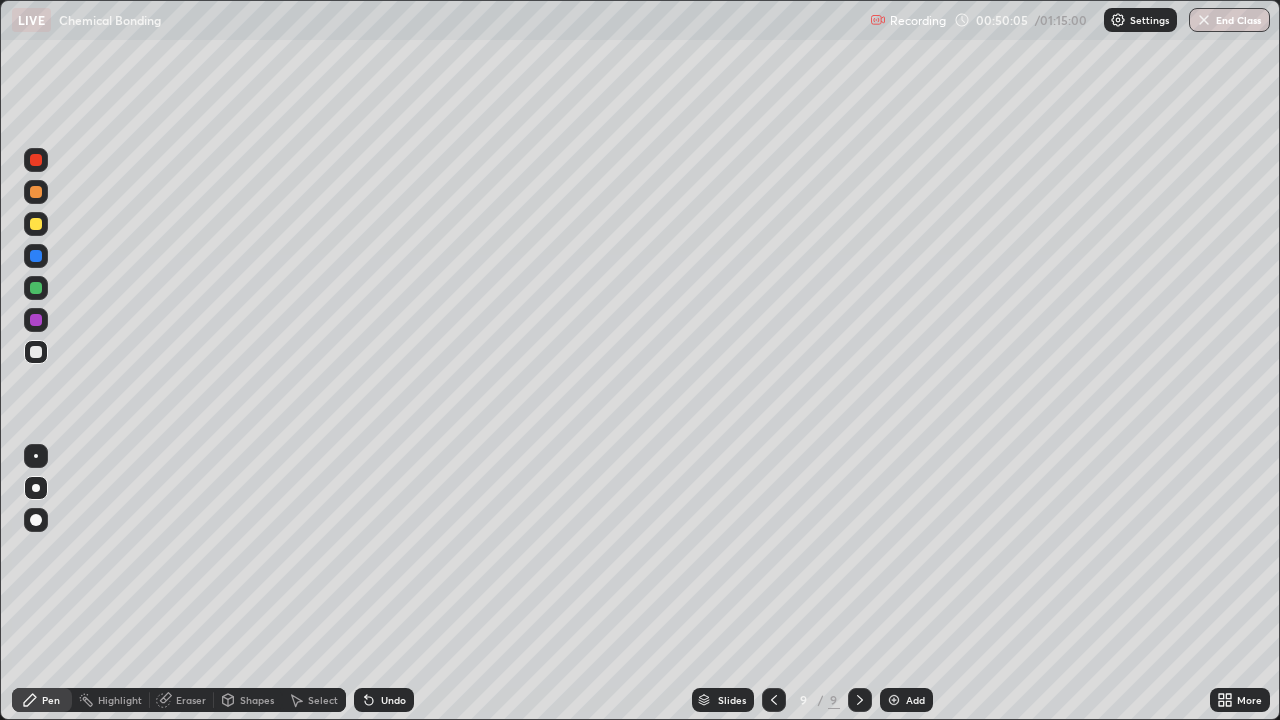 click at bounding box center [36, 224] 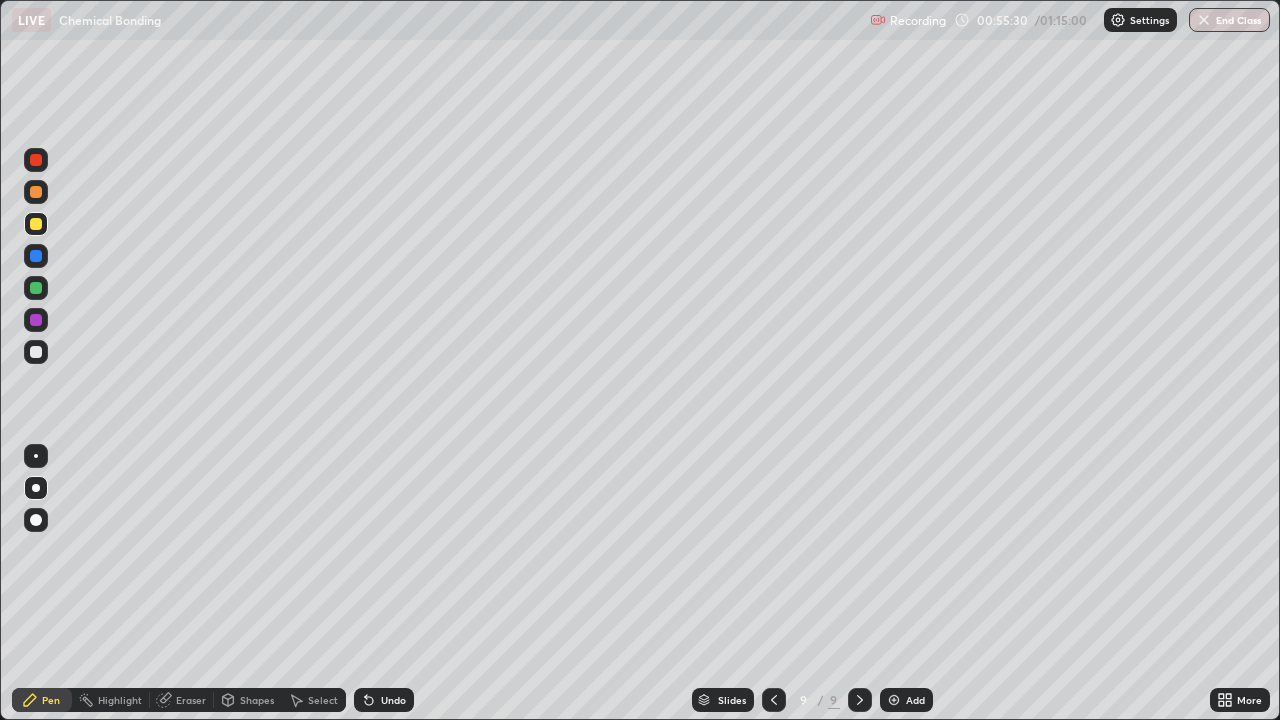 click at bounding box center (894, 700) 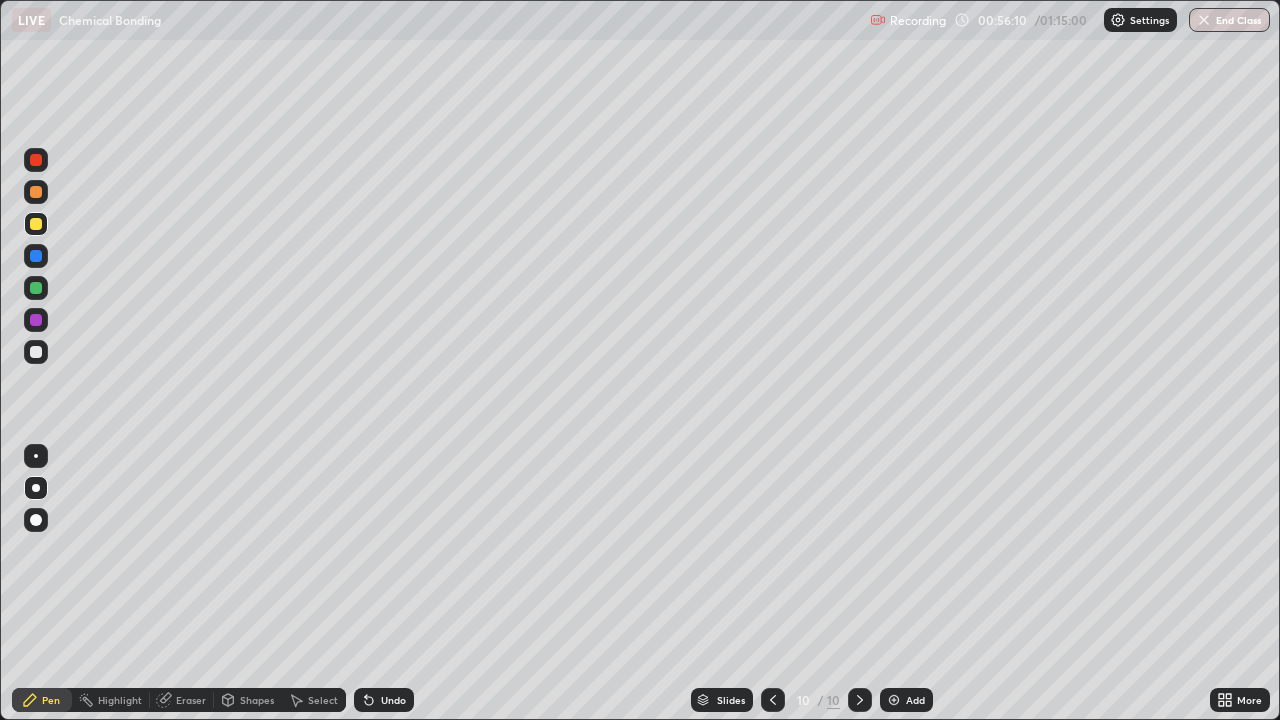 click at bounding box center (36, 352) 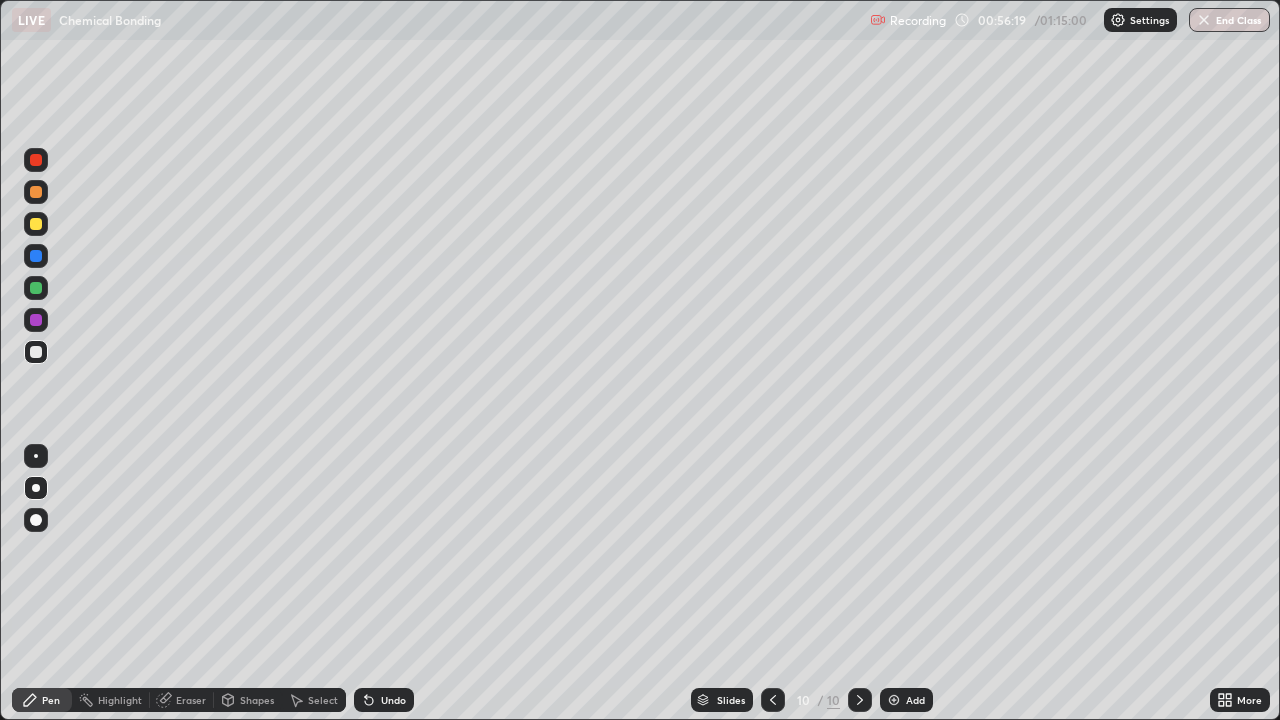 click on "Eraser" at bounding box center (182, 700) 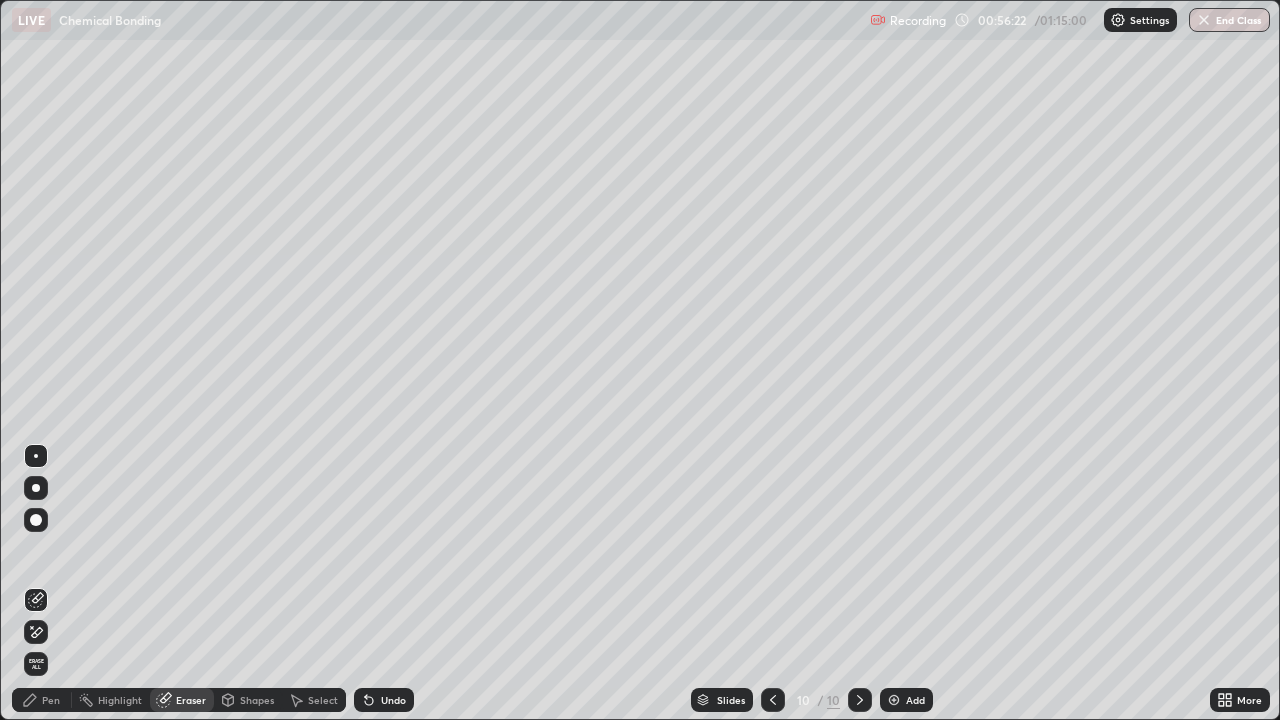 click on "Pen" at bounding box center (51, 700) 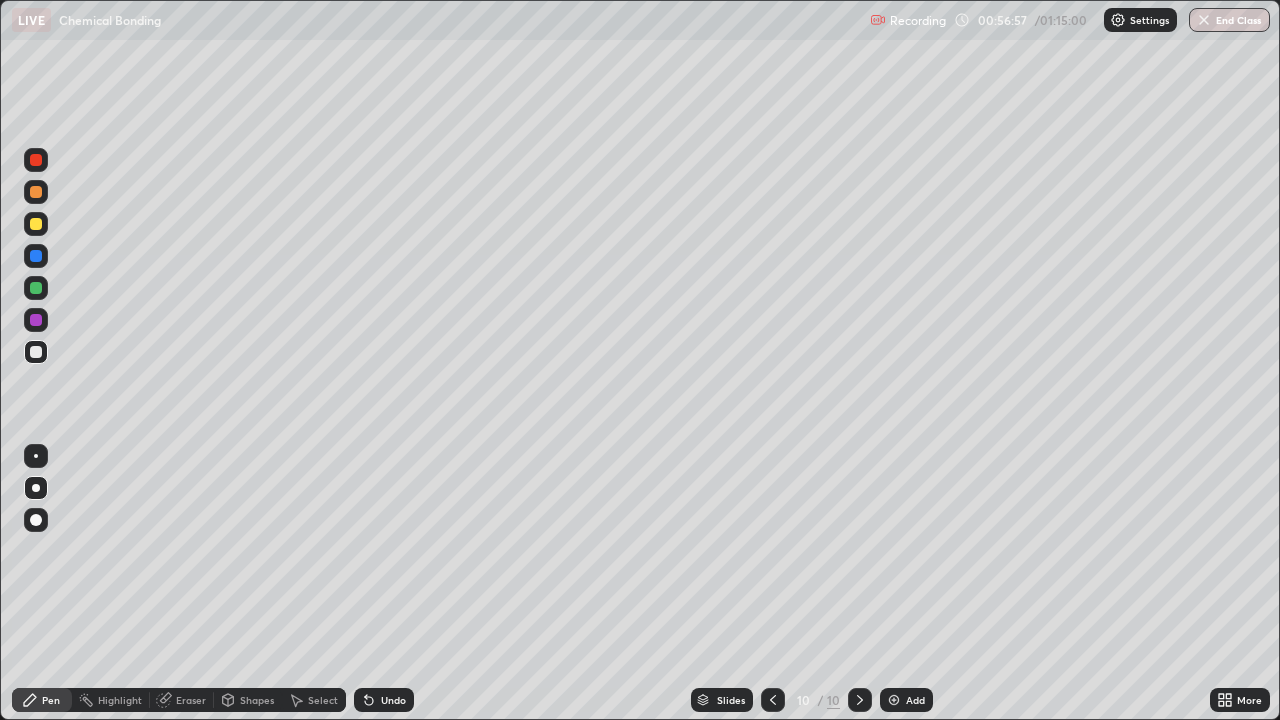click at bounding box center (36, 224) 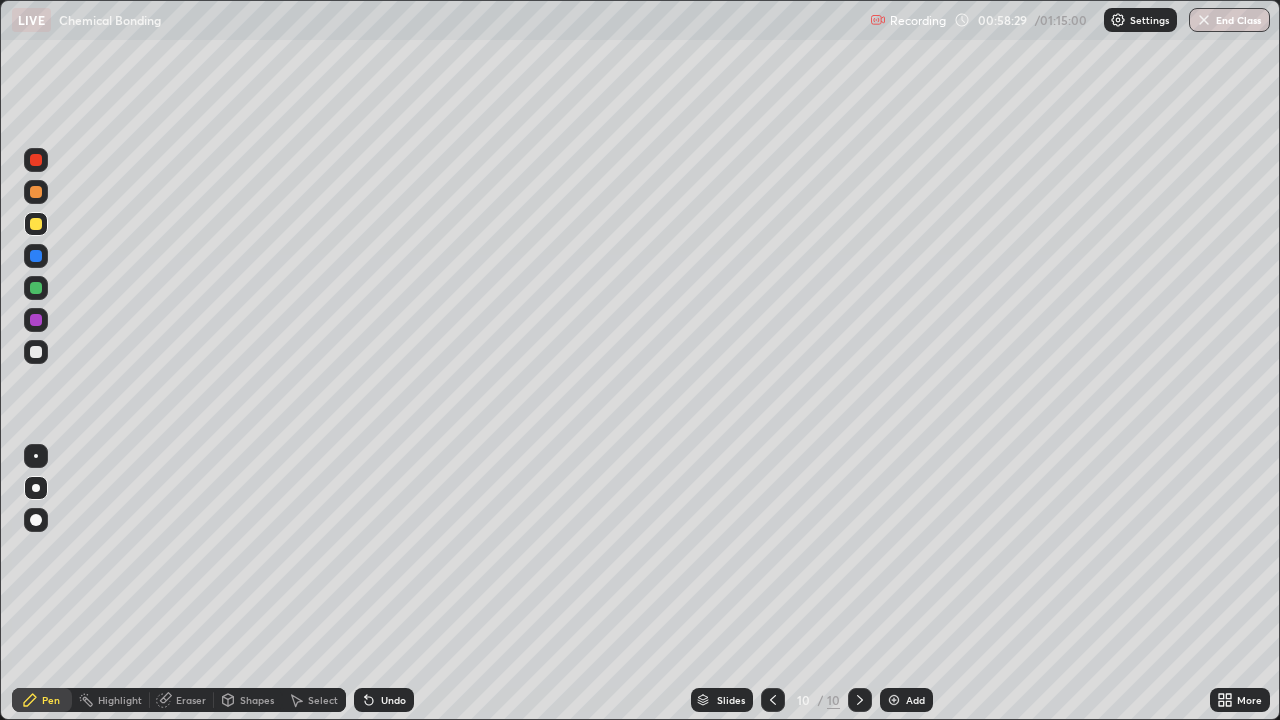 click at bounding box center (36, 352) 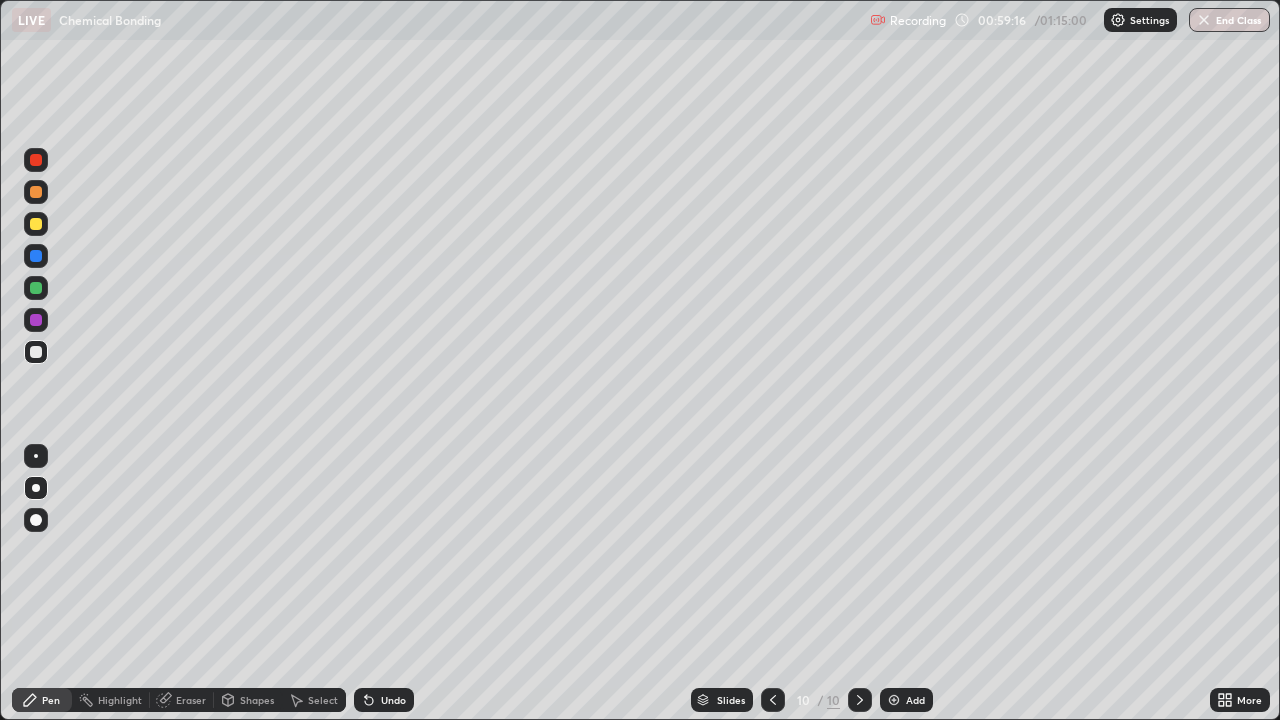 click at bounding box center [36, 224] 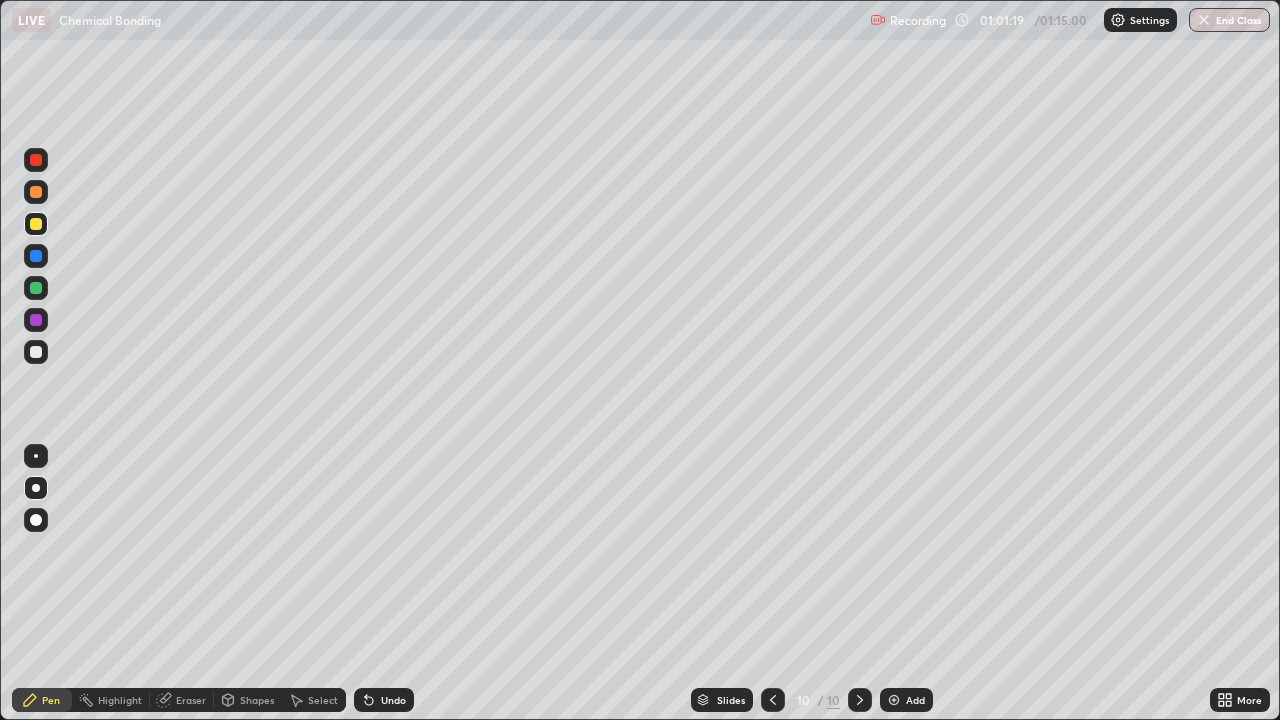 click on "Add" at bounding box center [915, 700] 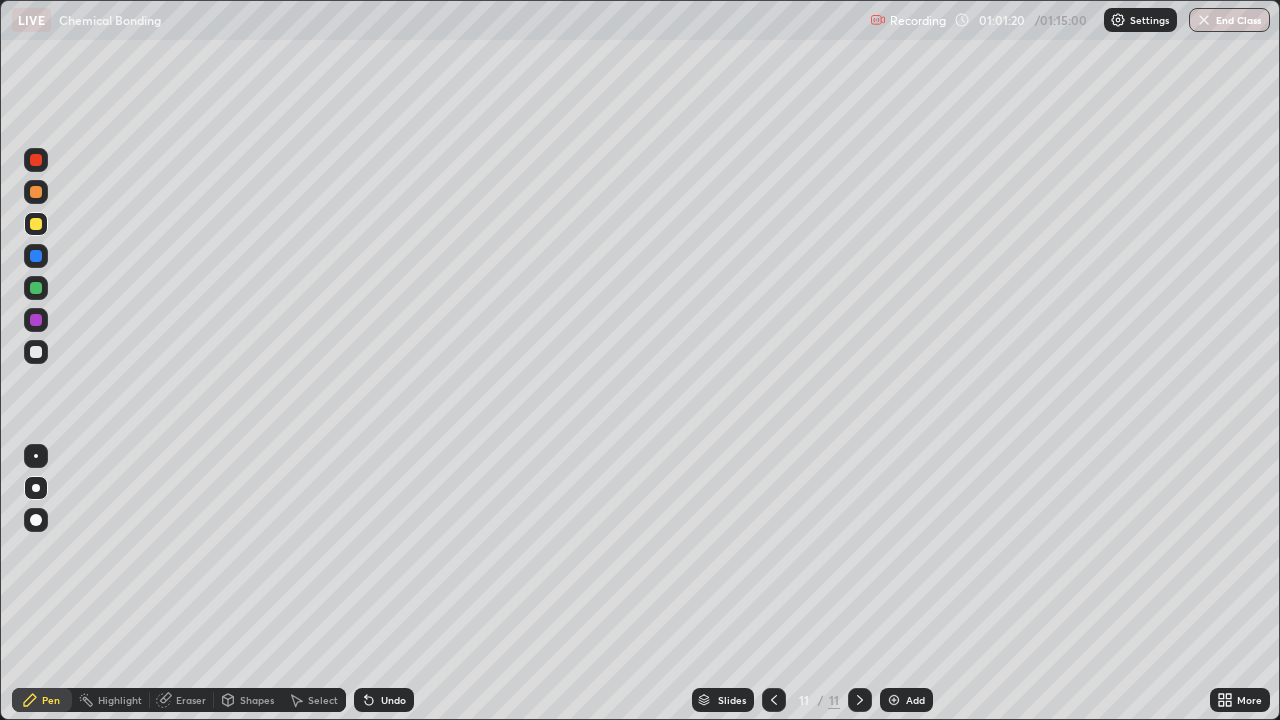 click at bounding box center [36, 352] 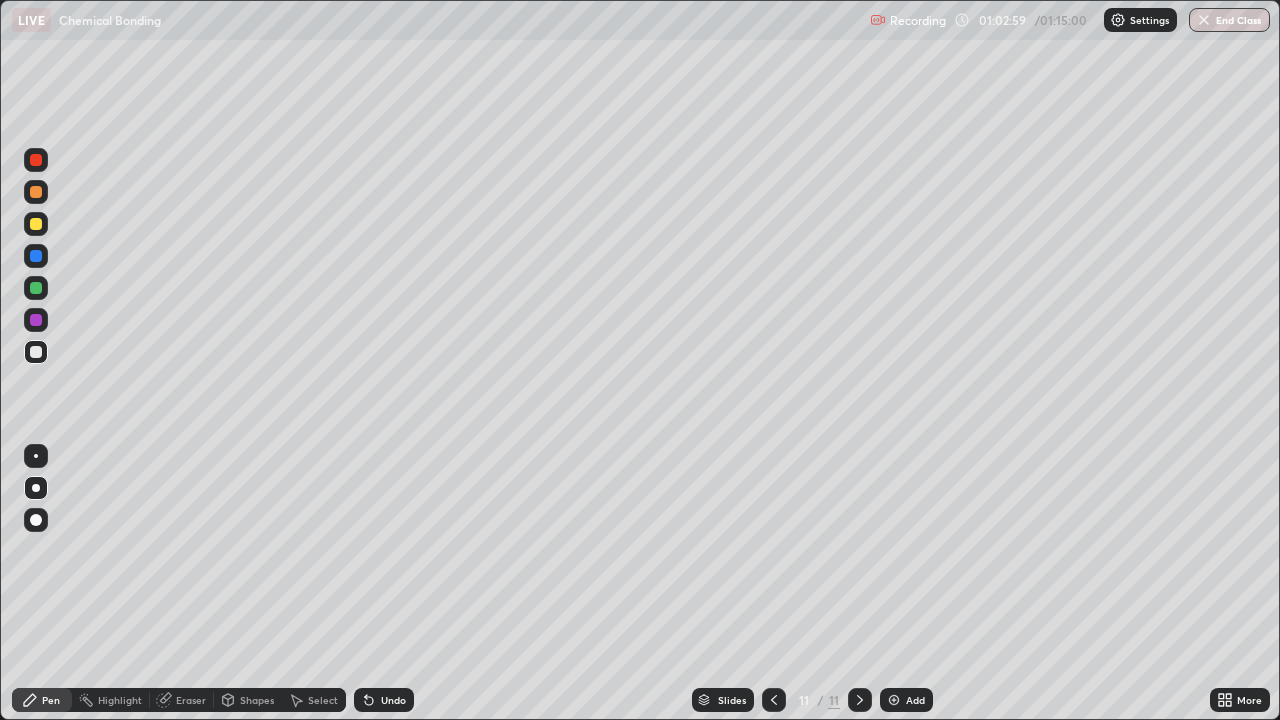 click on "Undo" at bounding box center [393, 700] 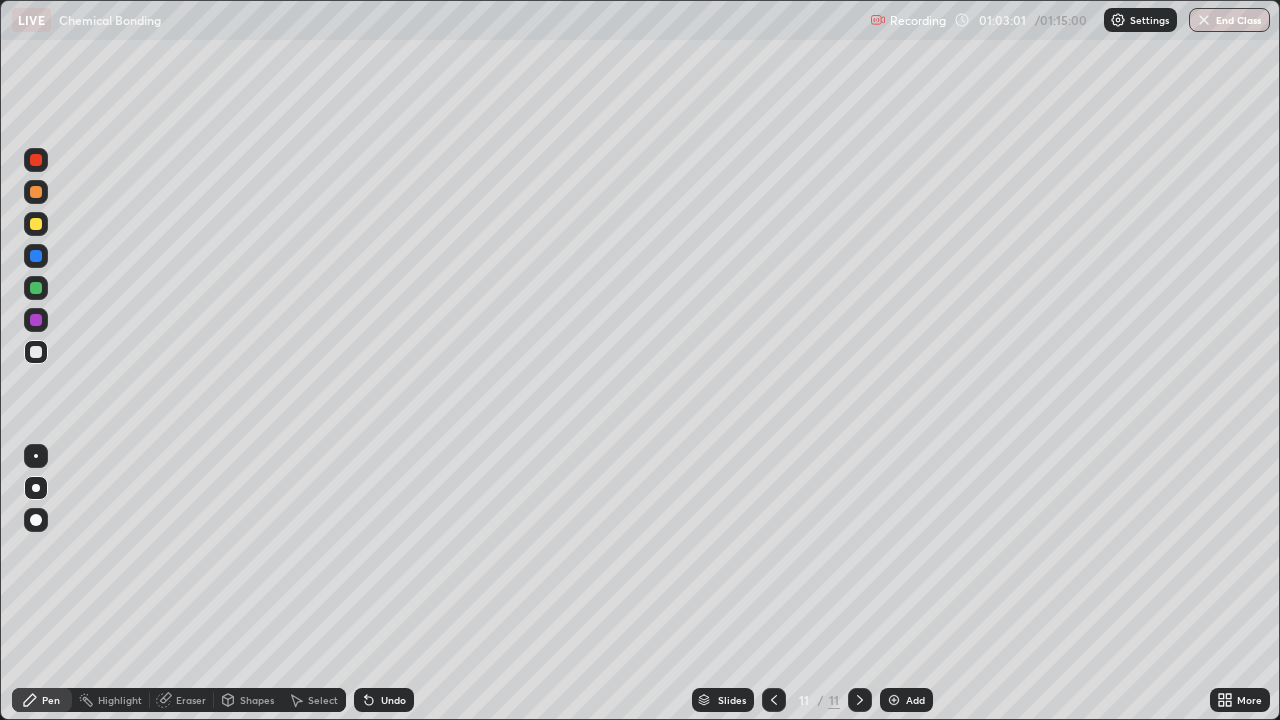 click on "Undo" at bounding box center (393, 700) 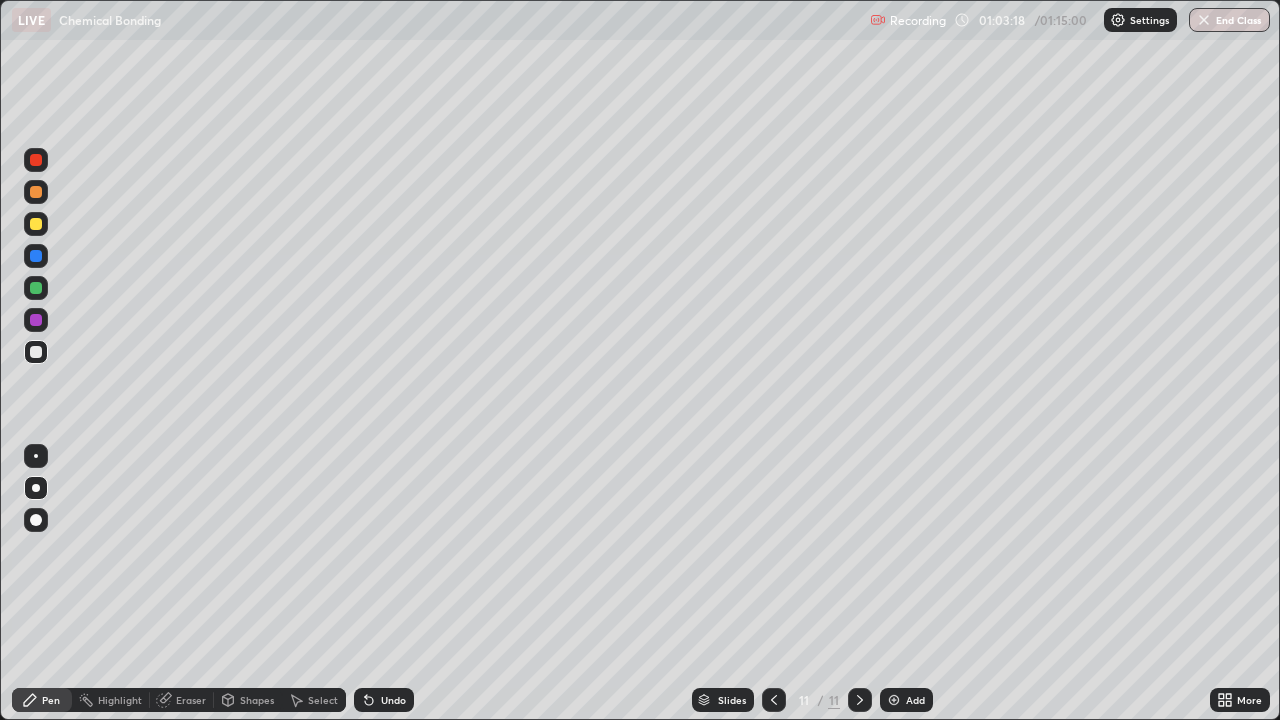 click at bounding box center (36, 224) 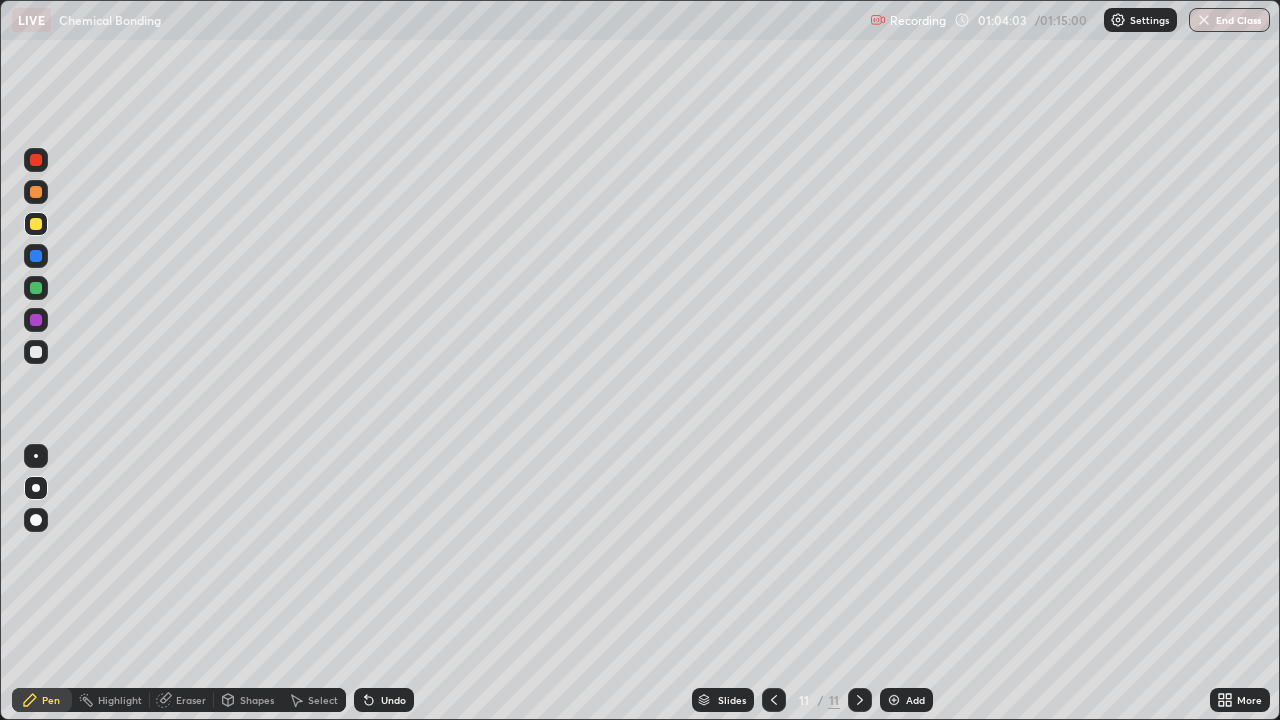 click 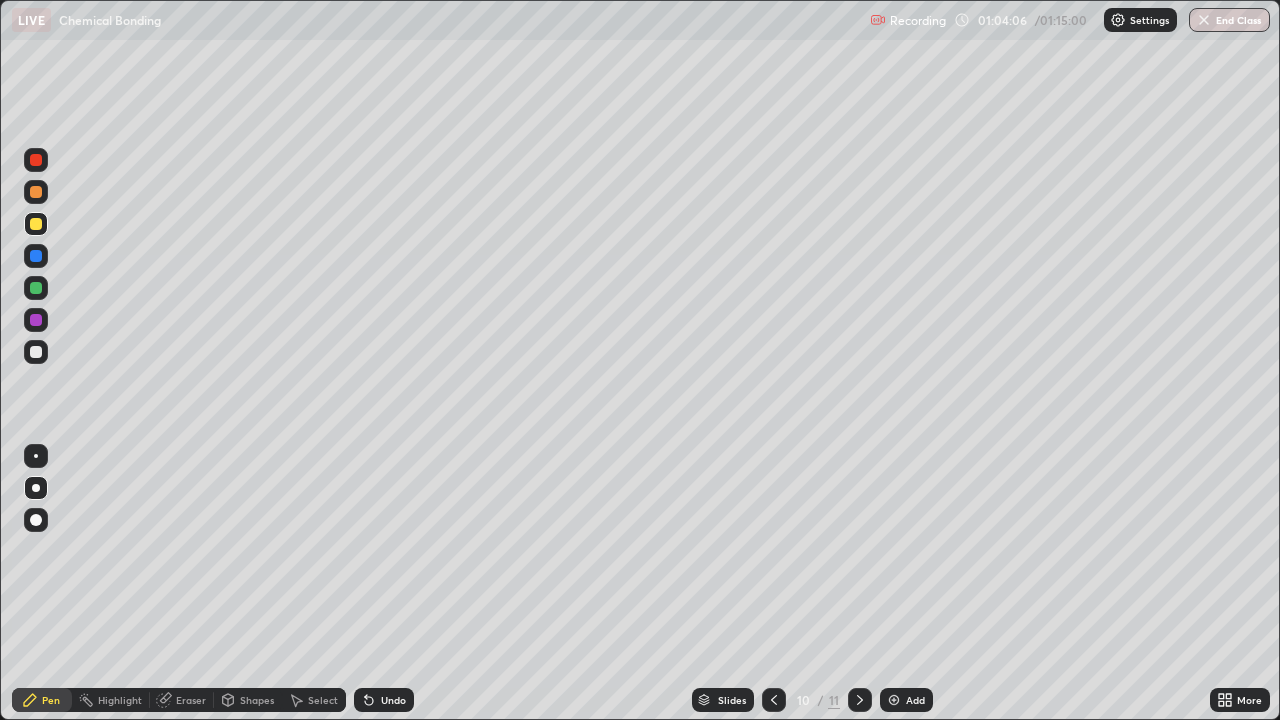 click 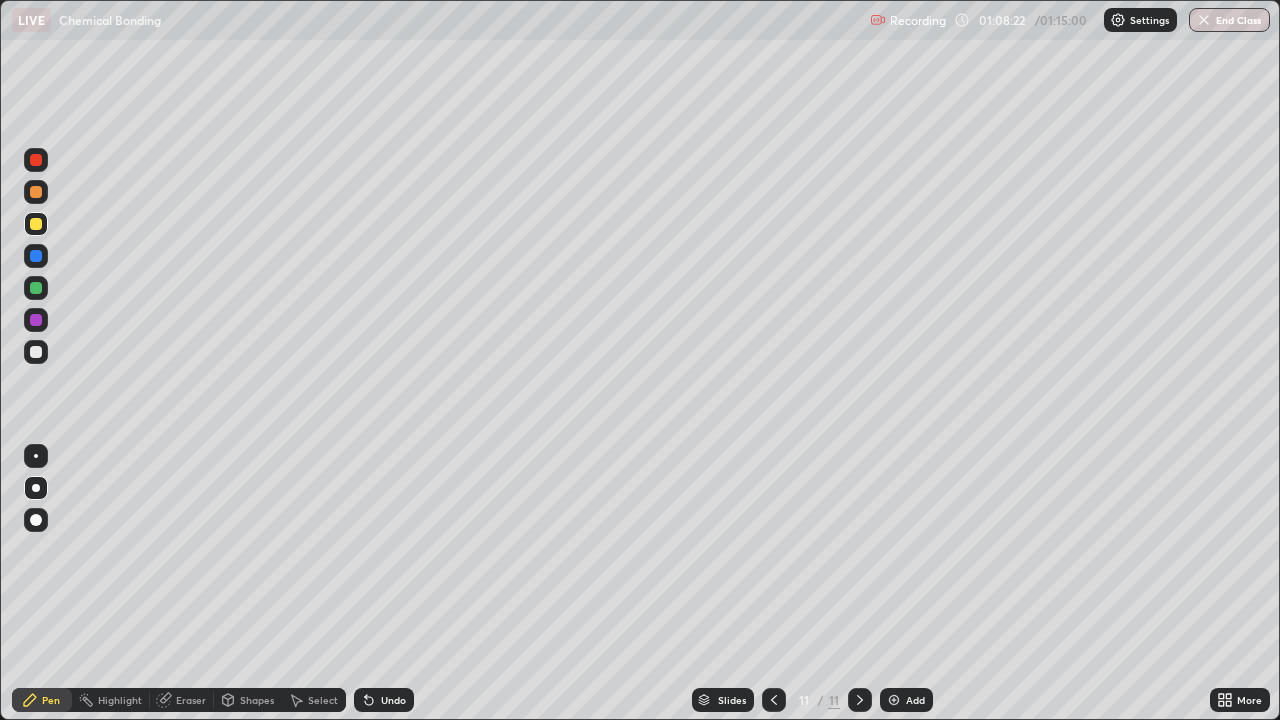 click on "End Class" at bounding box center [1229, 20] 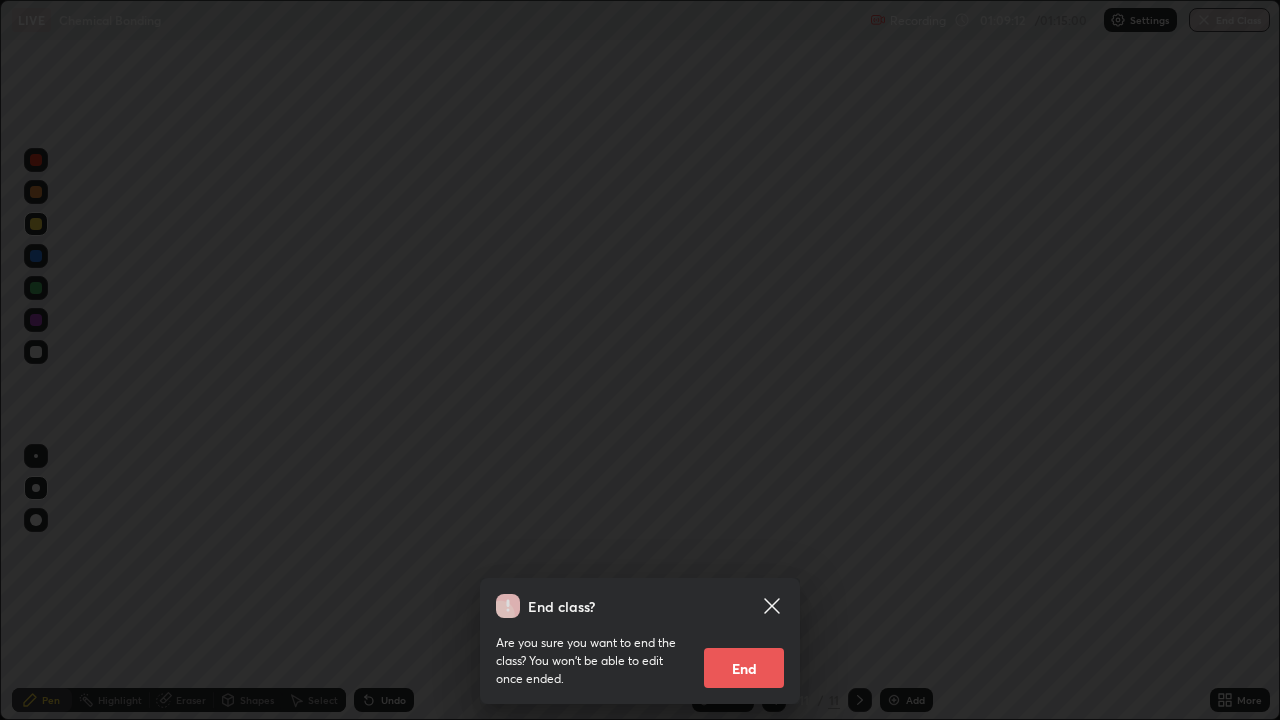 click on "End" at bounding box center [744, 668] 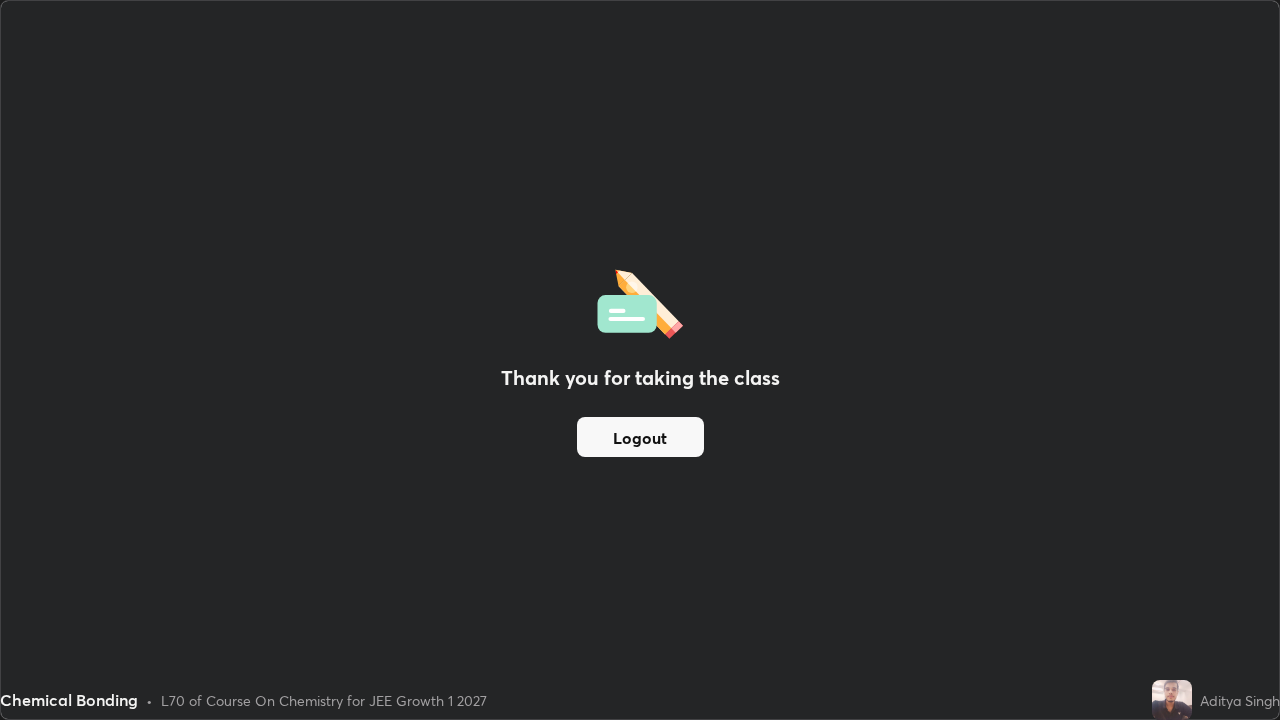 click on "Logout" at bounding box center [640, 437] 